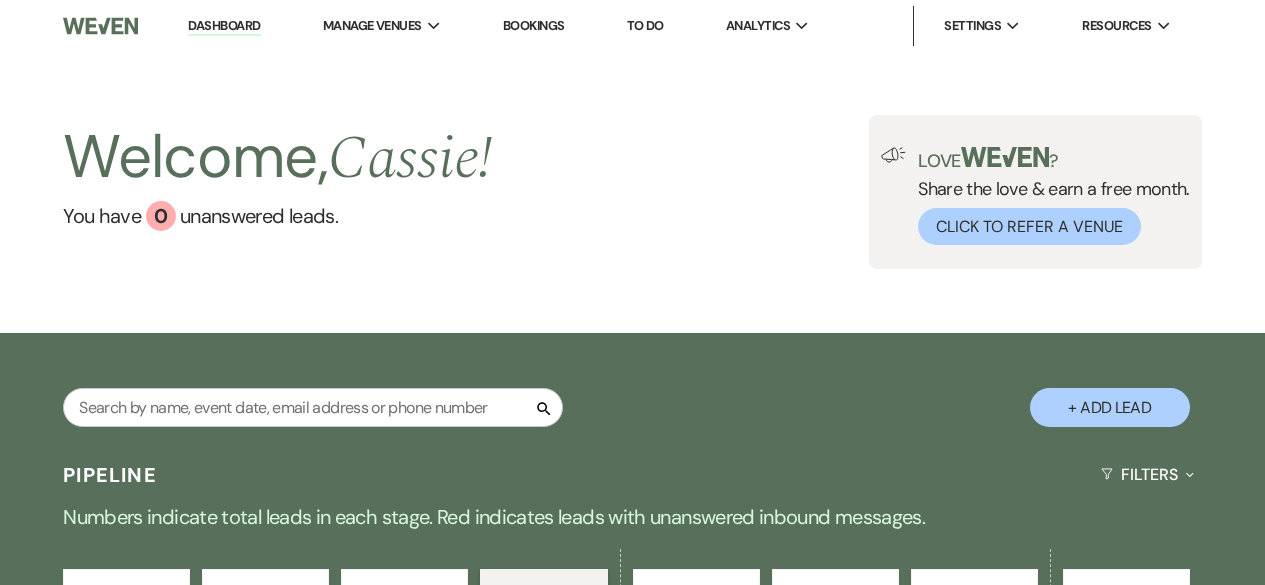 select on "4" 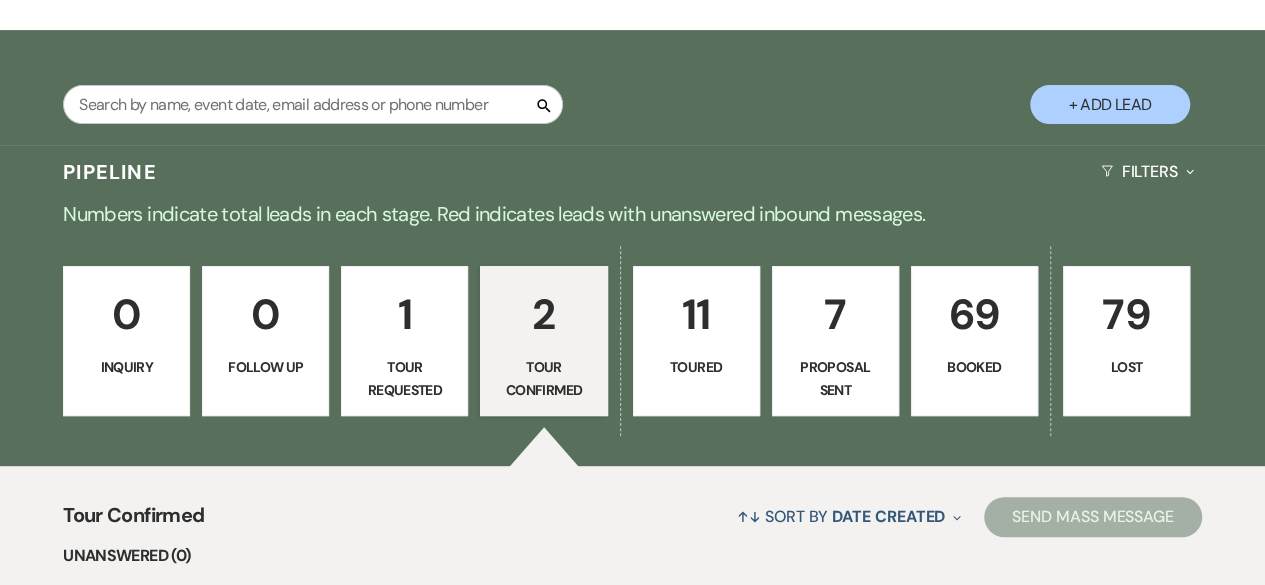 scroll, scrollTop: 0, scrollLeft: 0, axis: both 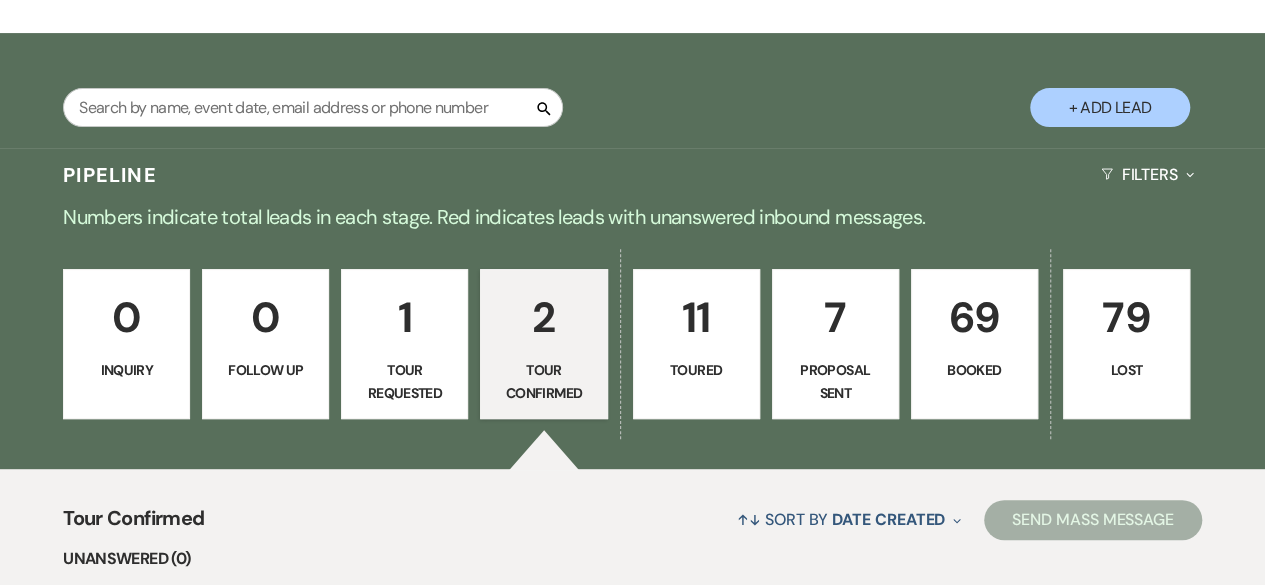 click on "69" at bounding box center (974, 317) 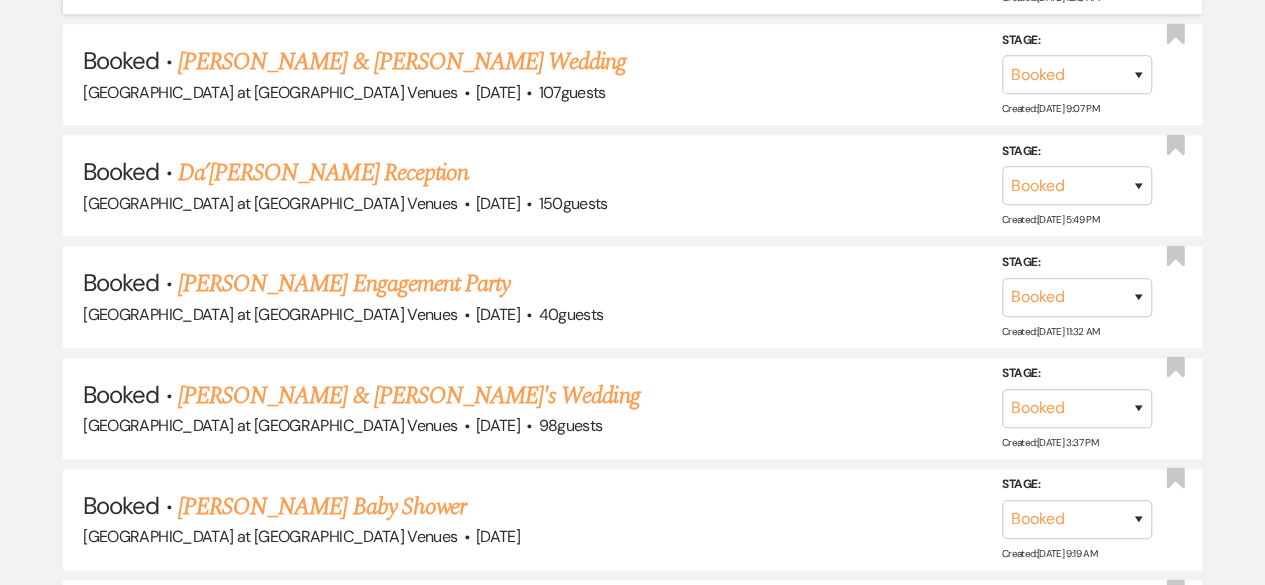 scroll, scrollTop: 1200, scrollLeft: 0, axis: vertical 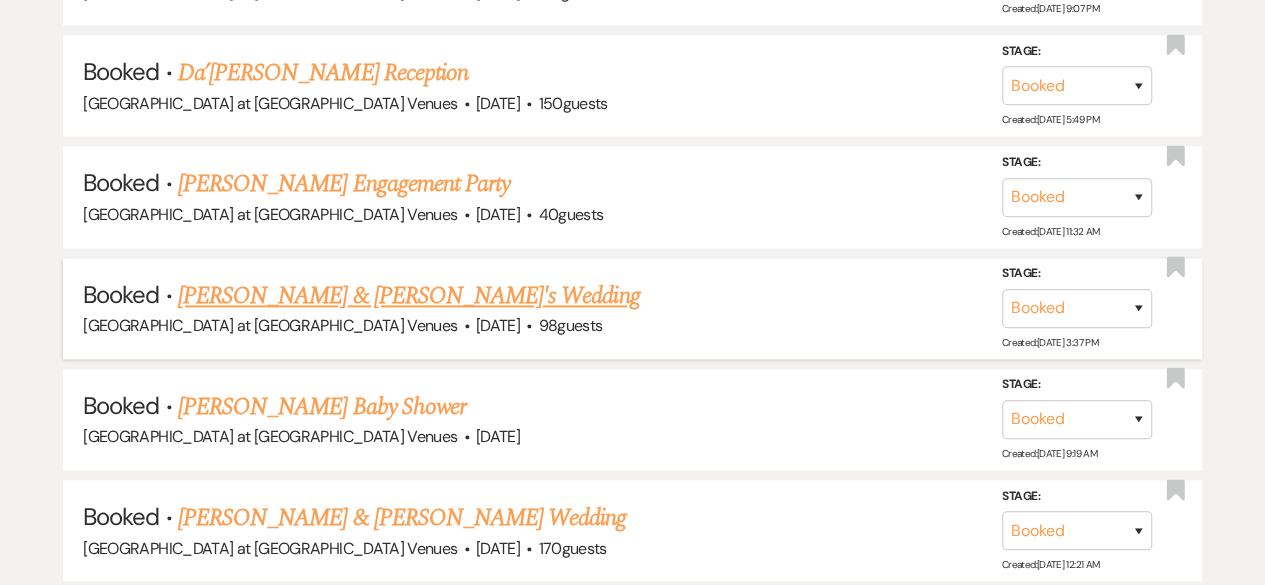 click on "[PERSON_NAME] & [PERSON_NAME]'s Wedding" at bounding box center (409, 296) 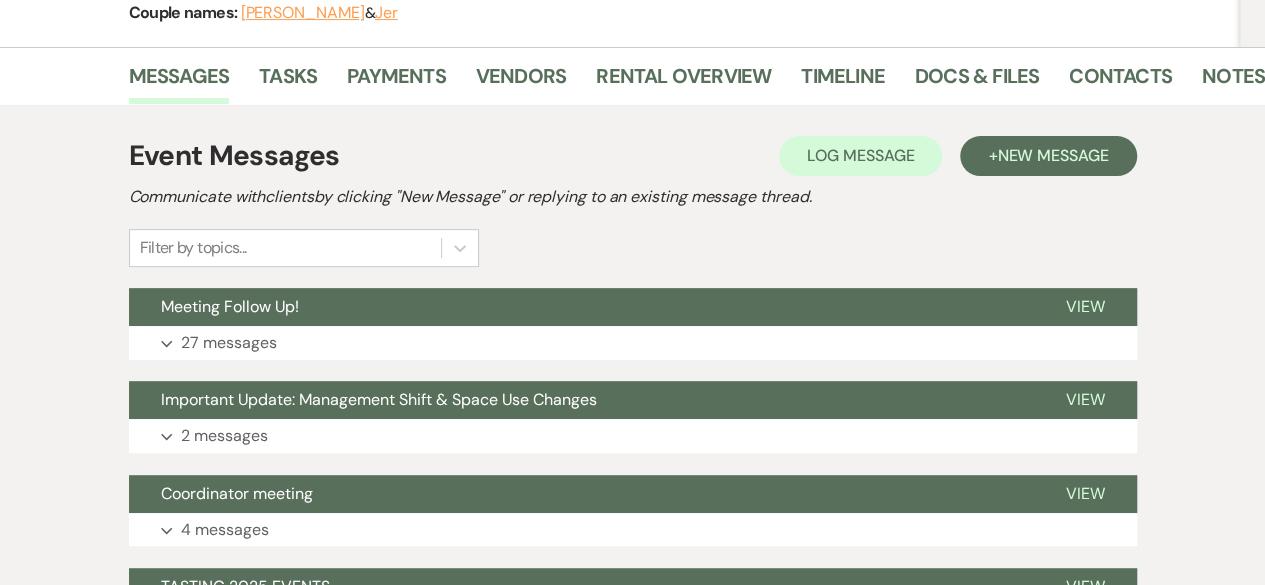 scroll, scrollTop: 300, scrollLeft: 0, axis: vertical 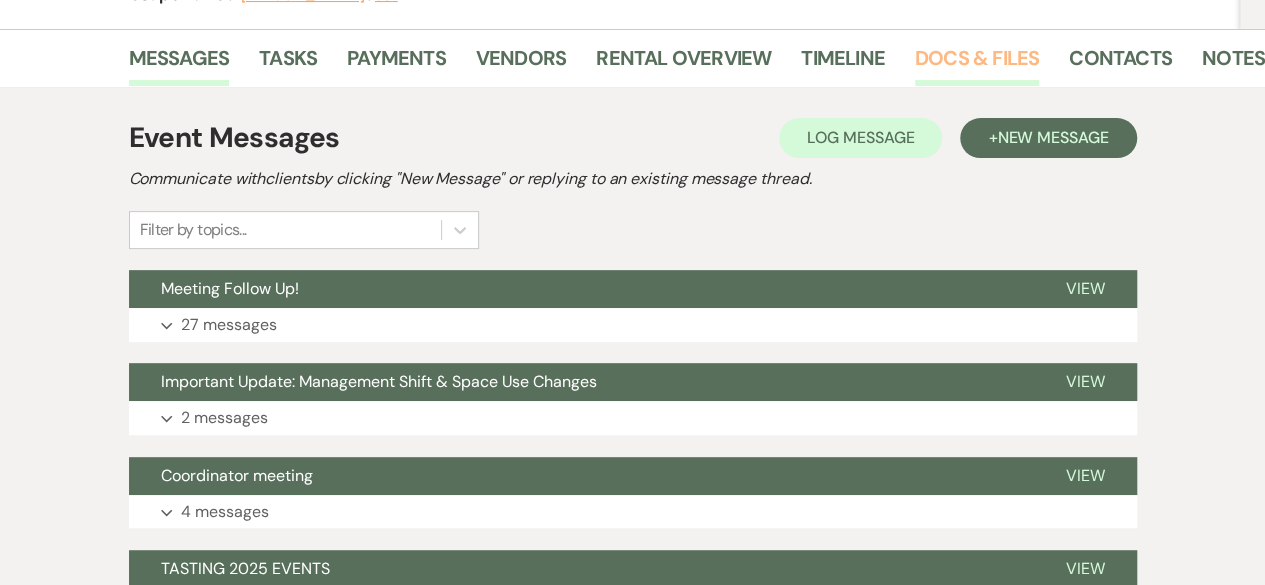 click on "Docs & Files" at bounding box center [977, 64] 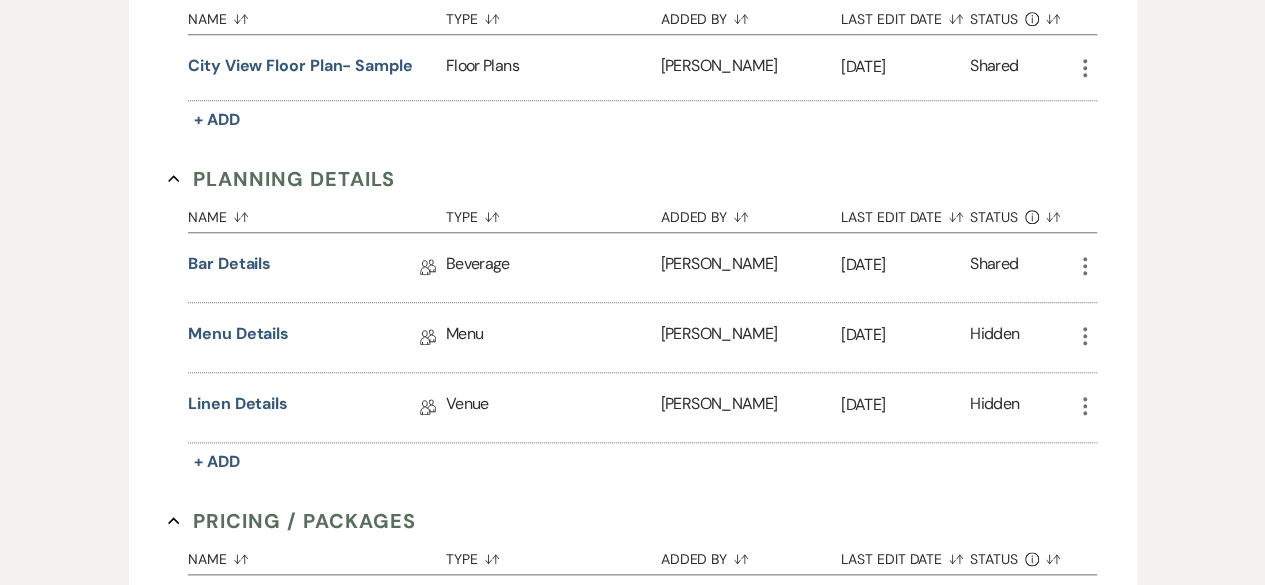 scroll, scrollTop: 900, scrollLeft: 0, axis: vertical 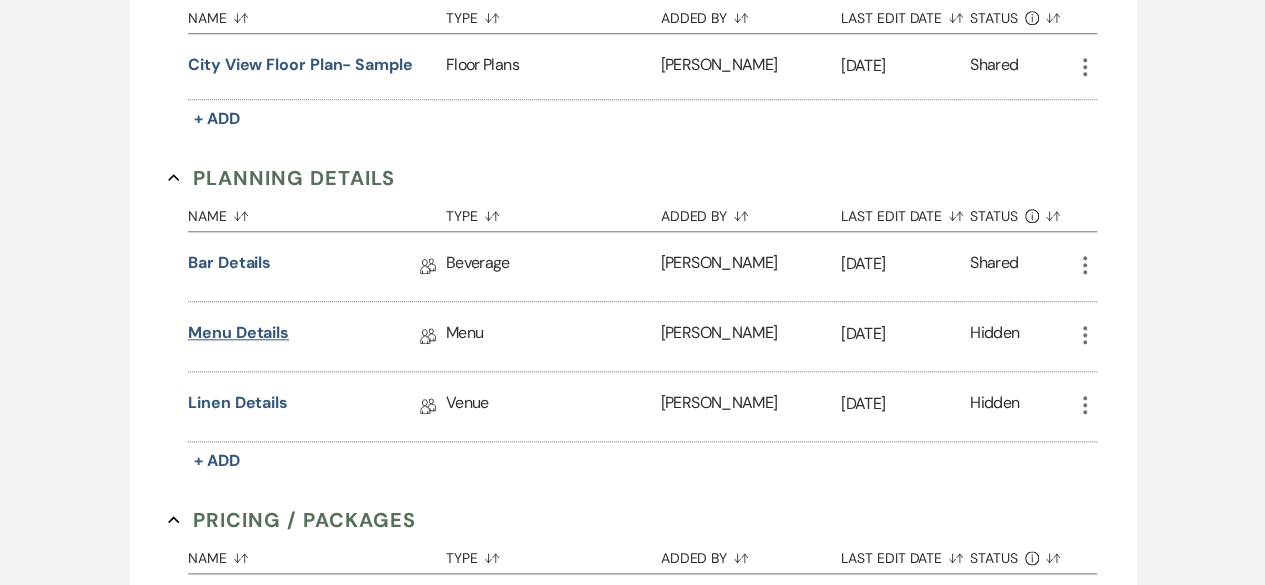 click on "Menu Details" at bounding box center [238, 336] 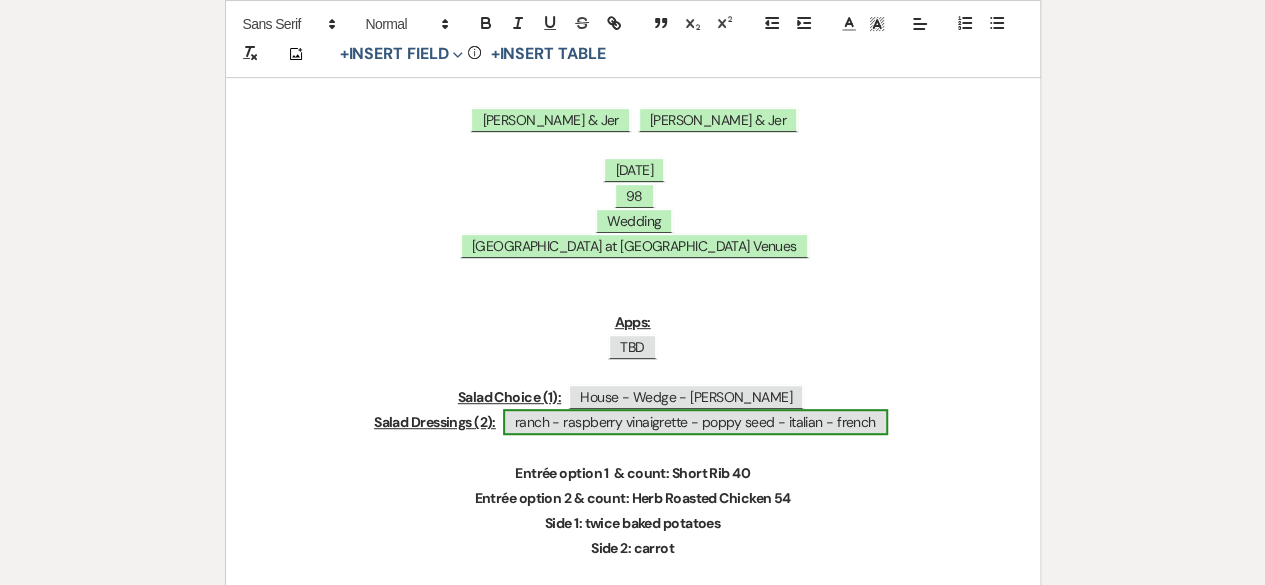 scroll, scrollTop: 400, scrollLeft: 0, axis: vertical 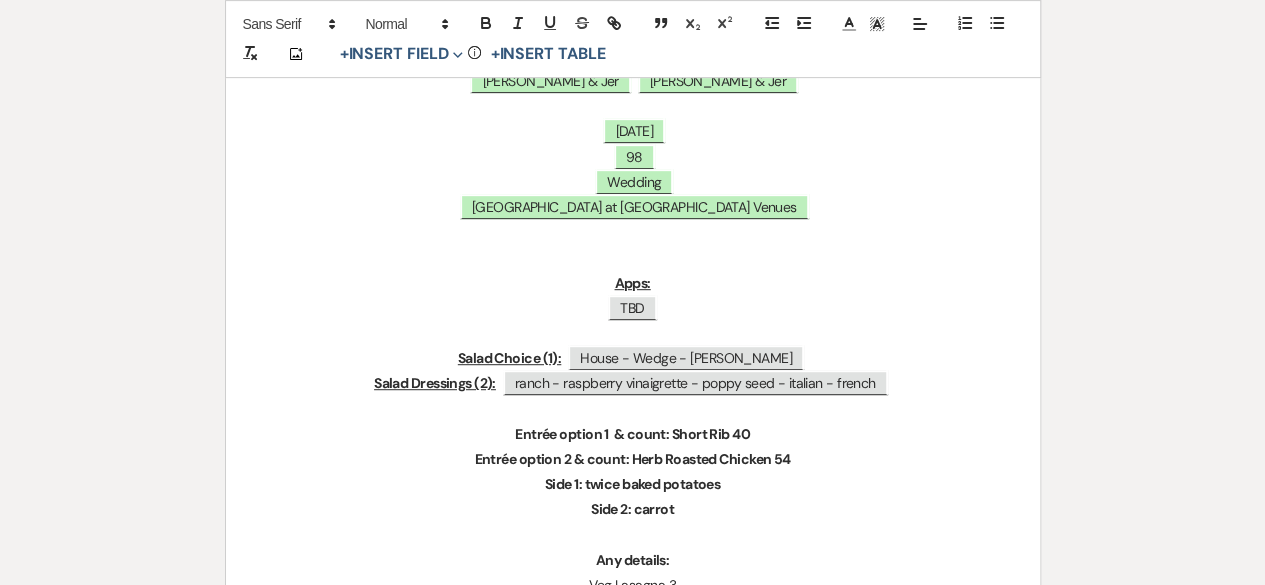 click on "Entrée option 1  & count: Short Rib 40" at bounding box center [633, 434] 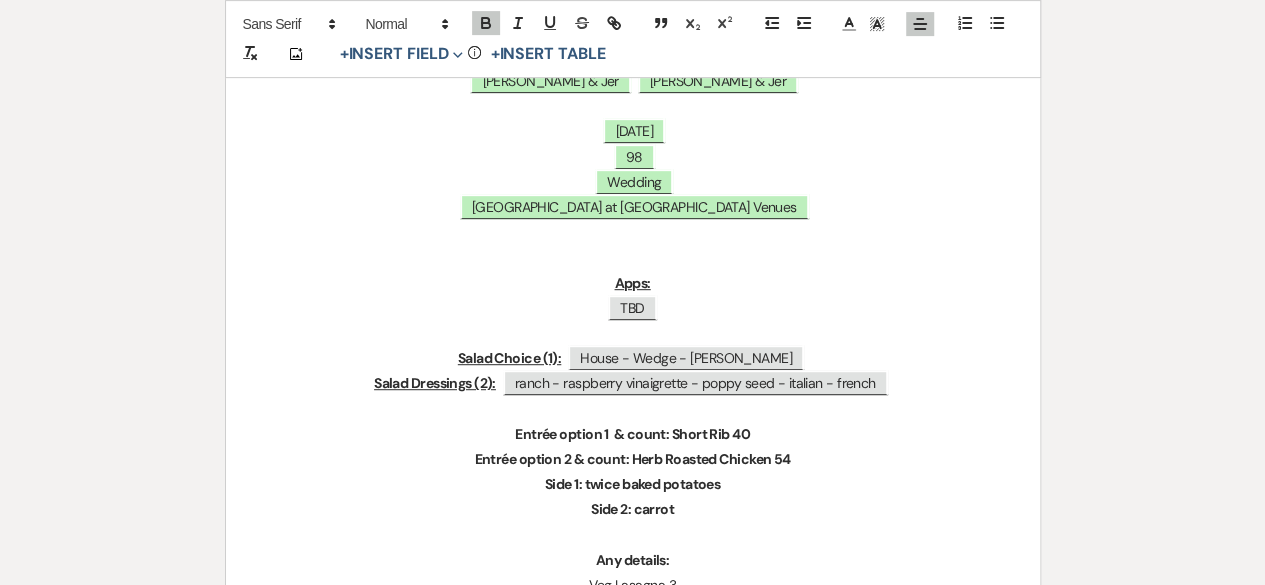 type 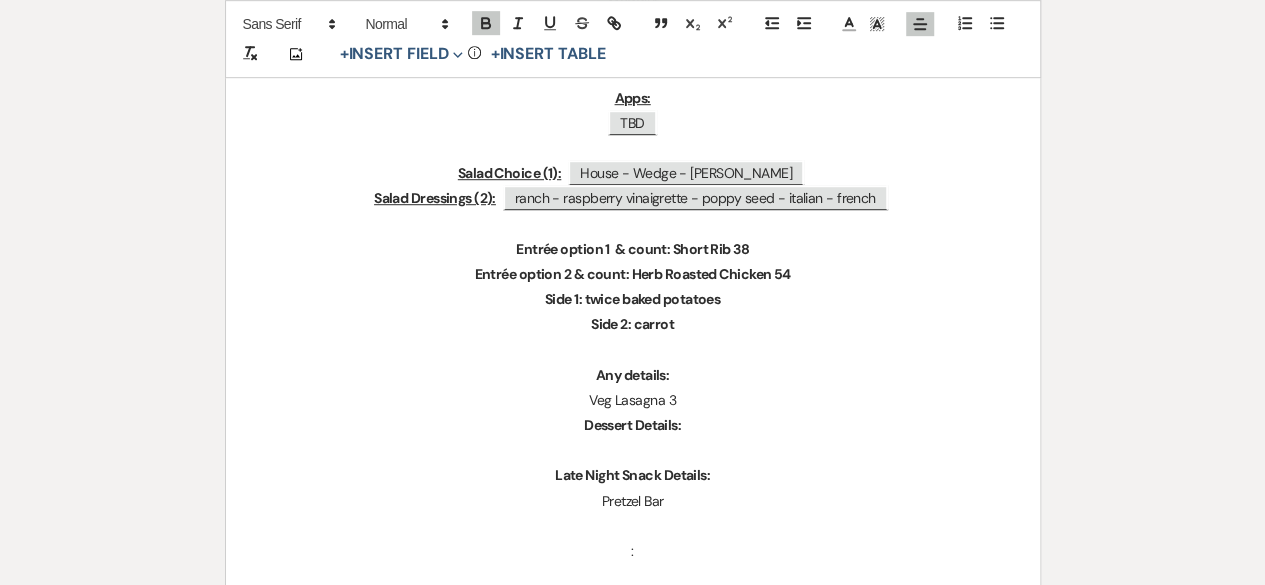 scroll, scrollTop: 600, scrollLeft: 0, axis: vertical 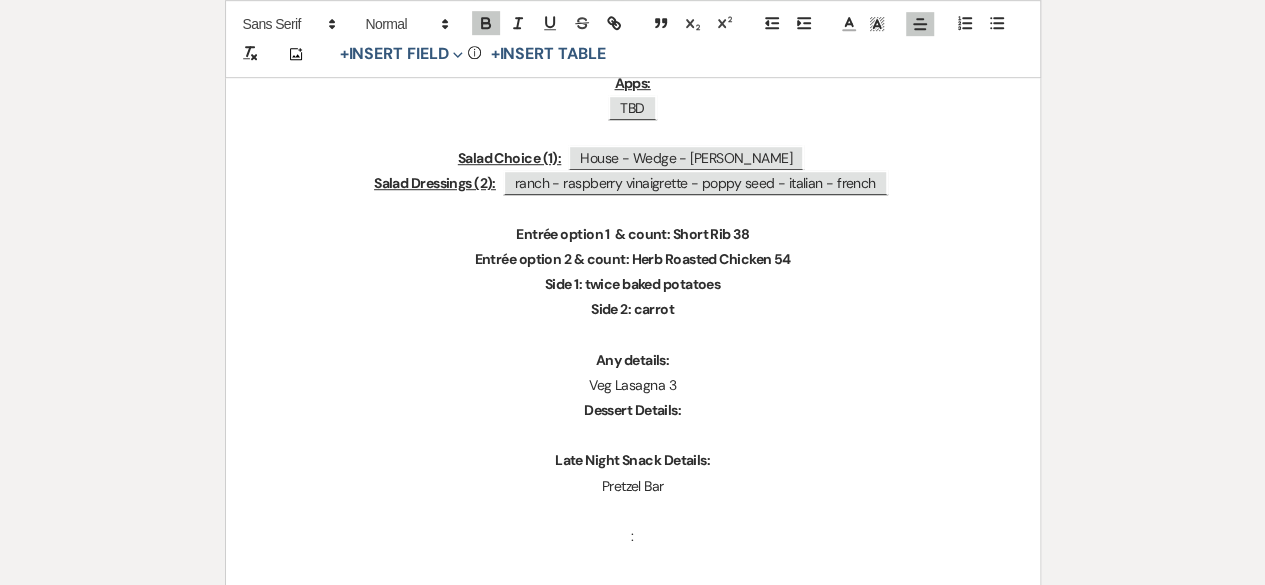 click on "Veg Lasagna 3" at bounding box center [633, 385] 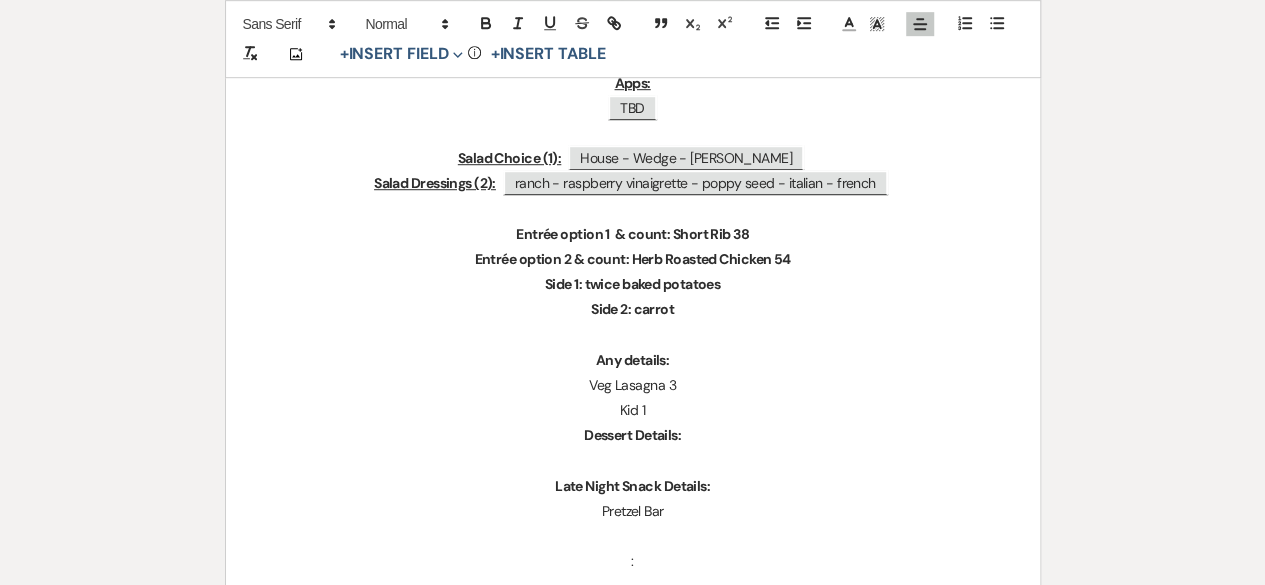 click on "Dessert Details:" at bounding box center [633, 435] 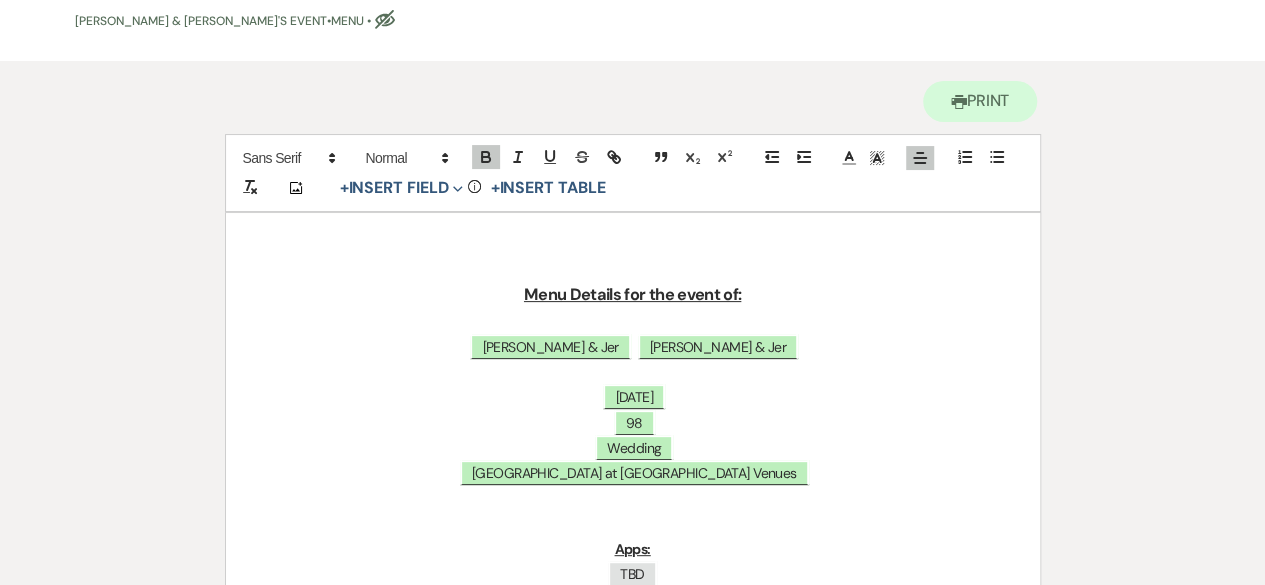scroll, scrollTop: 0, scrollLeft: 0, axis: both 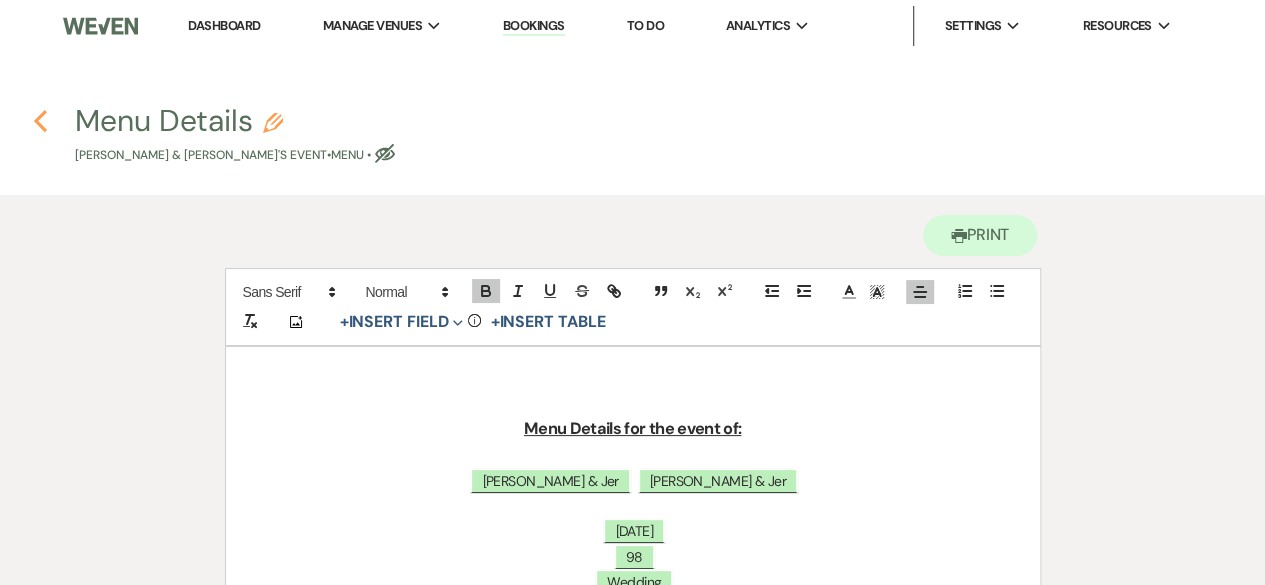 click on "Previous" 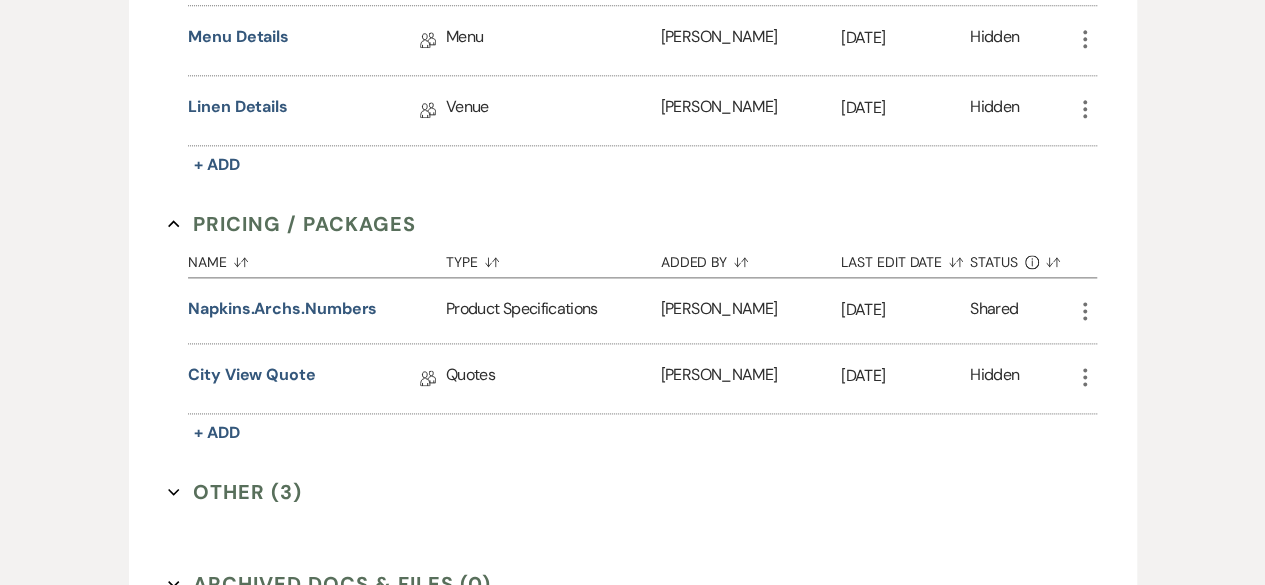 scroll, scrollTop: 1200, scrollLeft: 0, axis: vertical 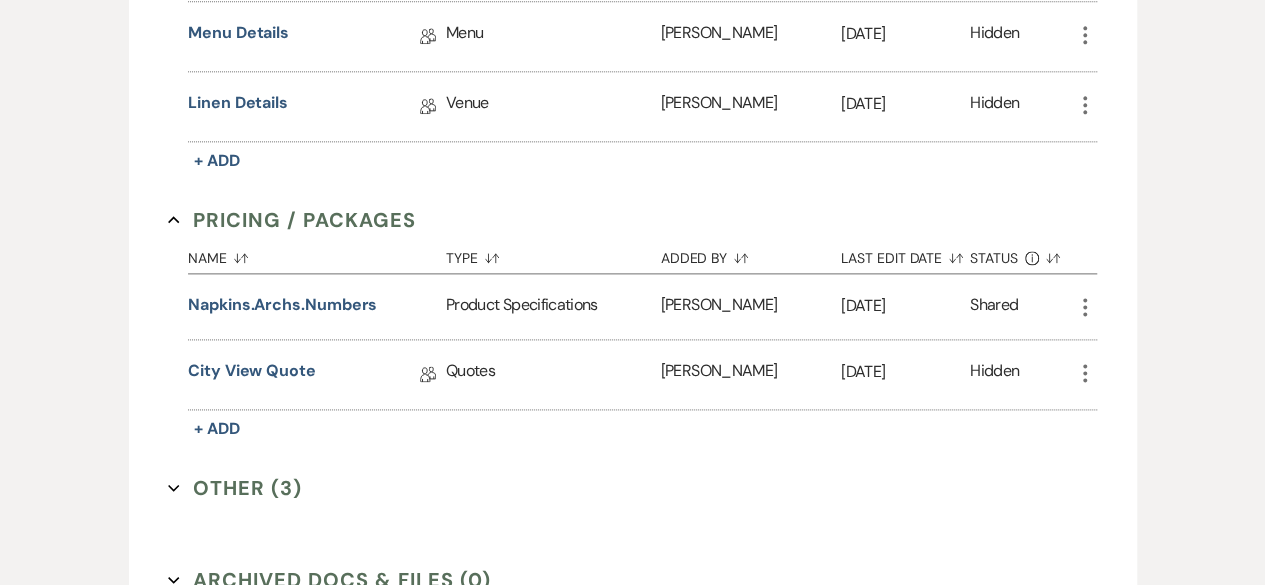 click on "Other (3) Expand" at bounding box center (235, 488) 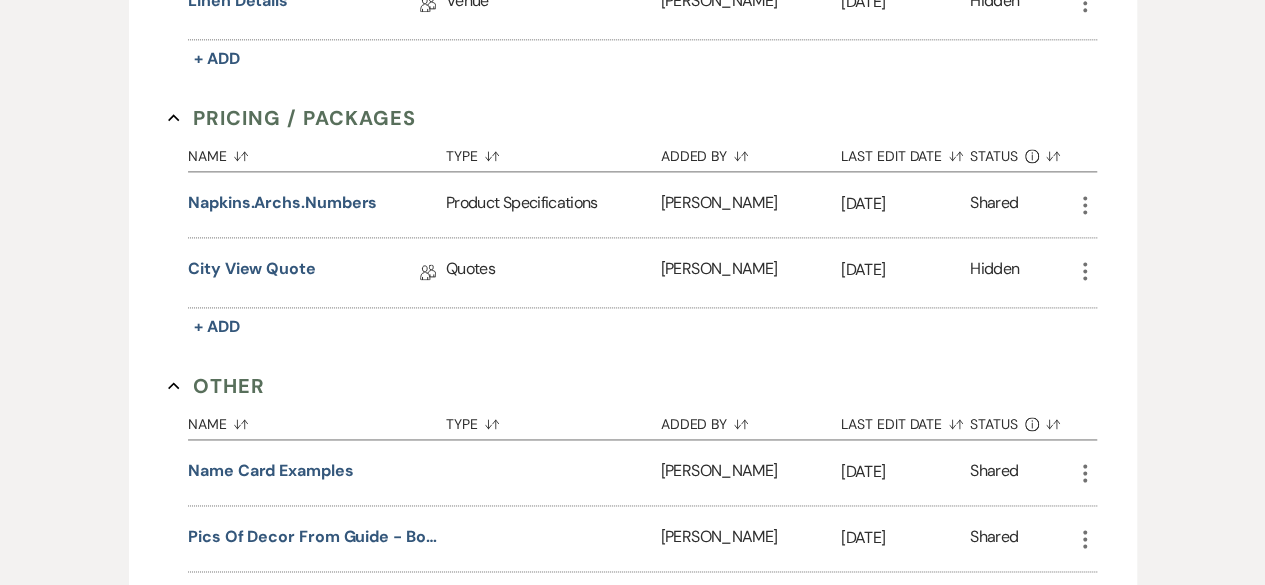 scroll, scrollTop: 1300, scrollLeft: 0, axis: vertical 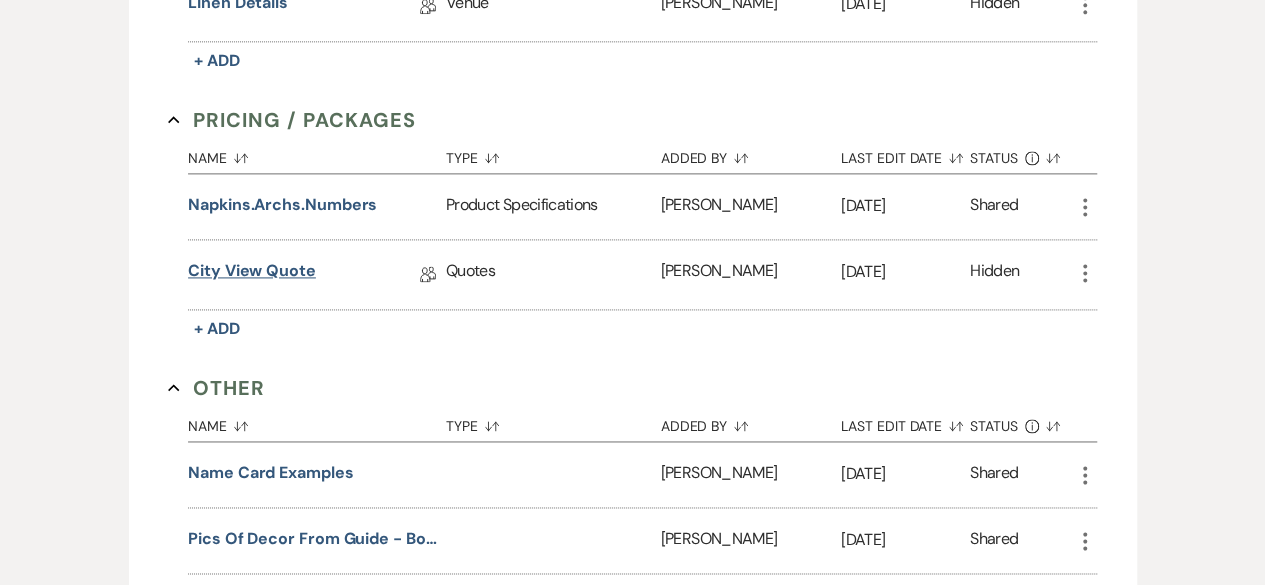 click on "City View Quote" at bounding box center [252, 274] 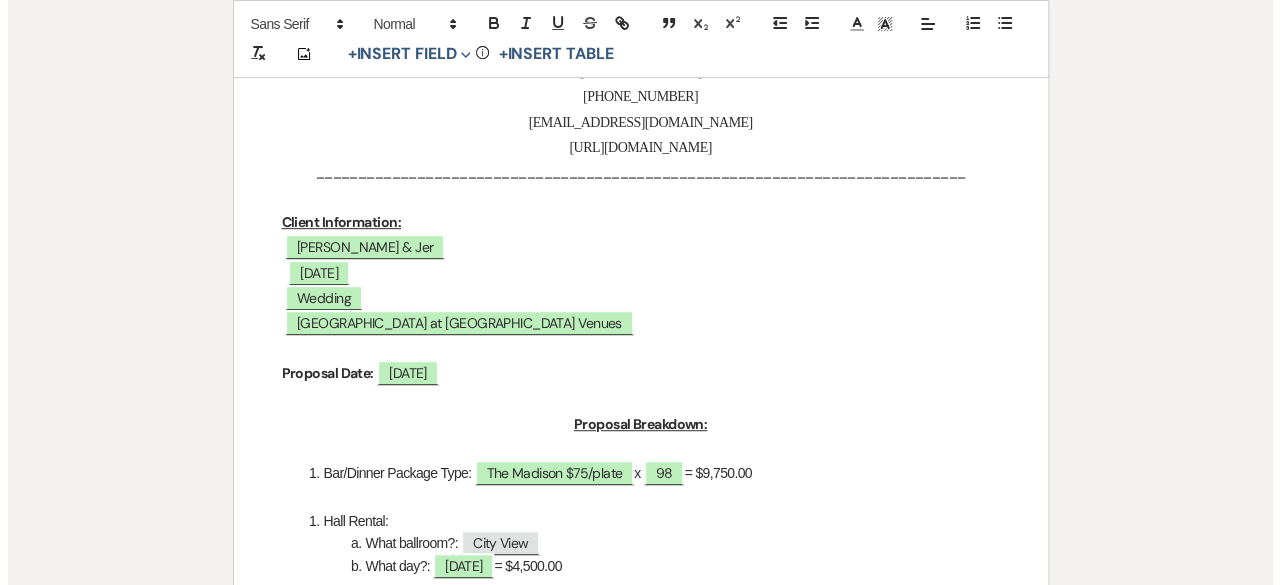 scroll, scrollTop: 400, scrollLeft: 0, axis: vertical 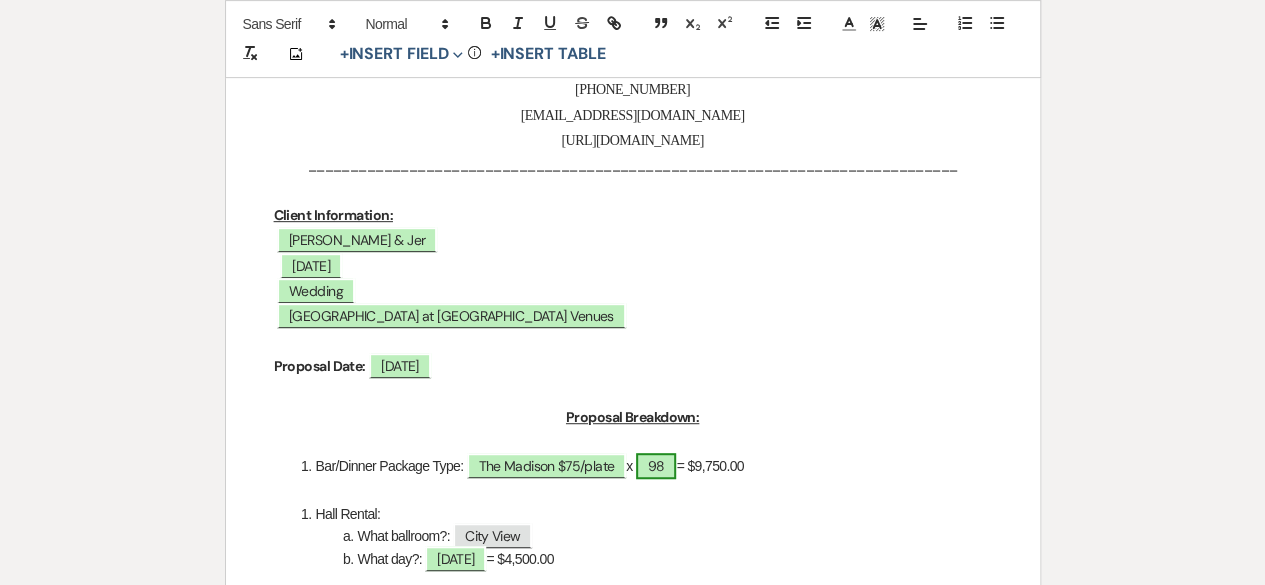 click on "98" at bounding box center (656, 466) 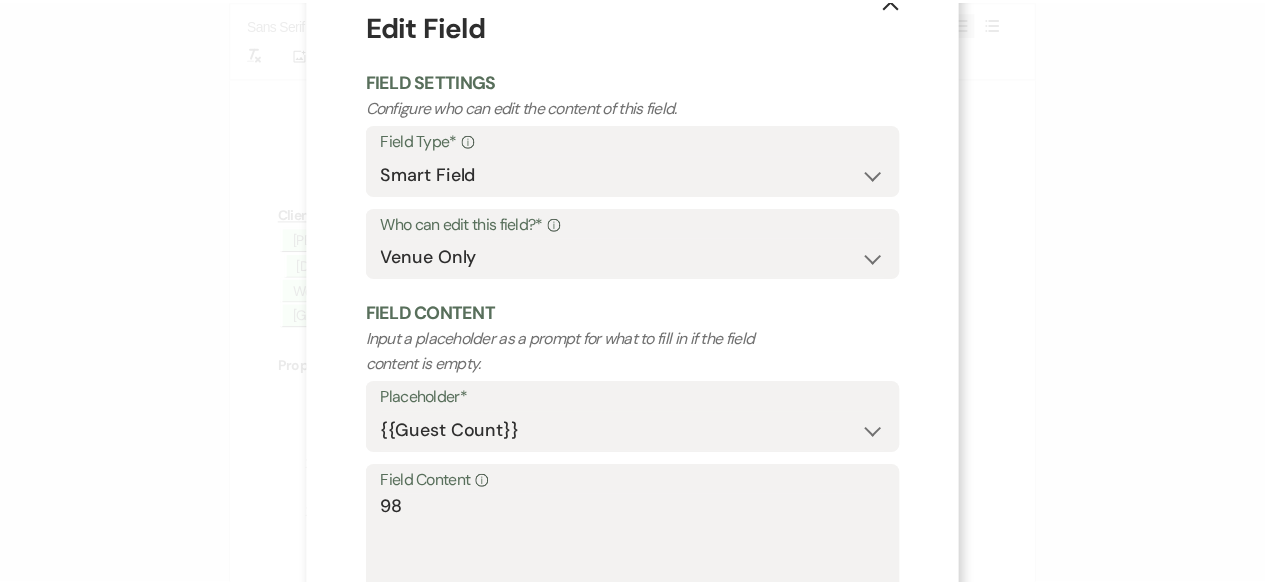 scroll, scrollTop: 190, scrollLeft: 0, axis: vertical 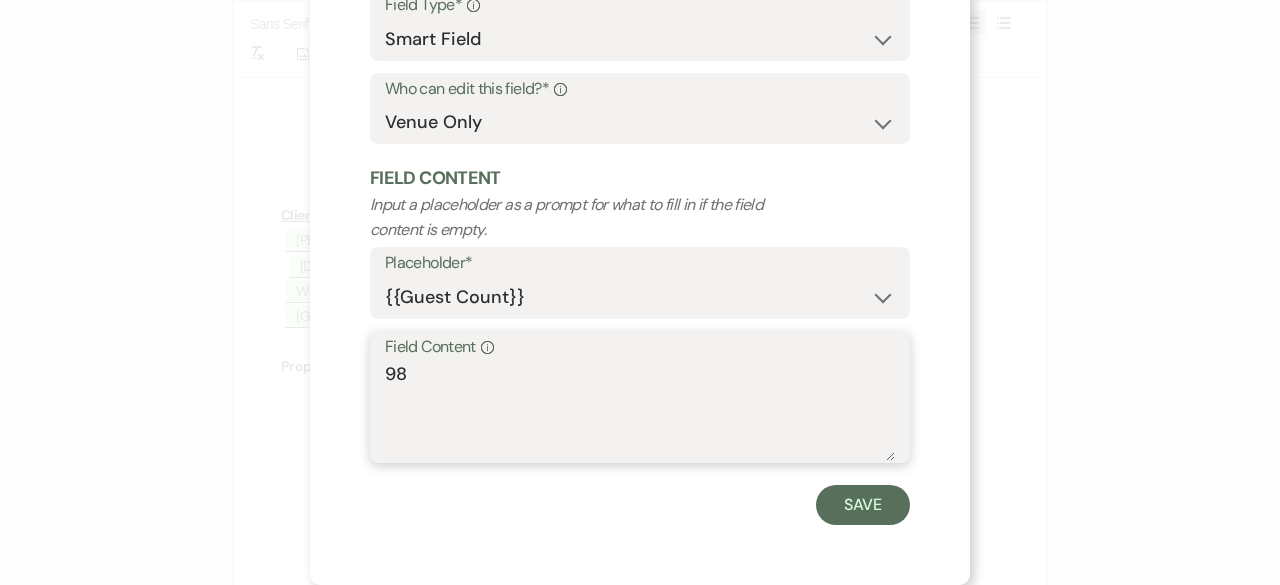 click on "98" at bounding box center (640, 411) 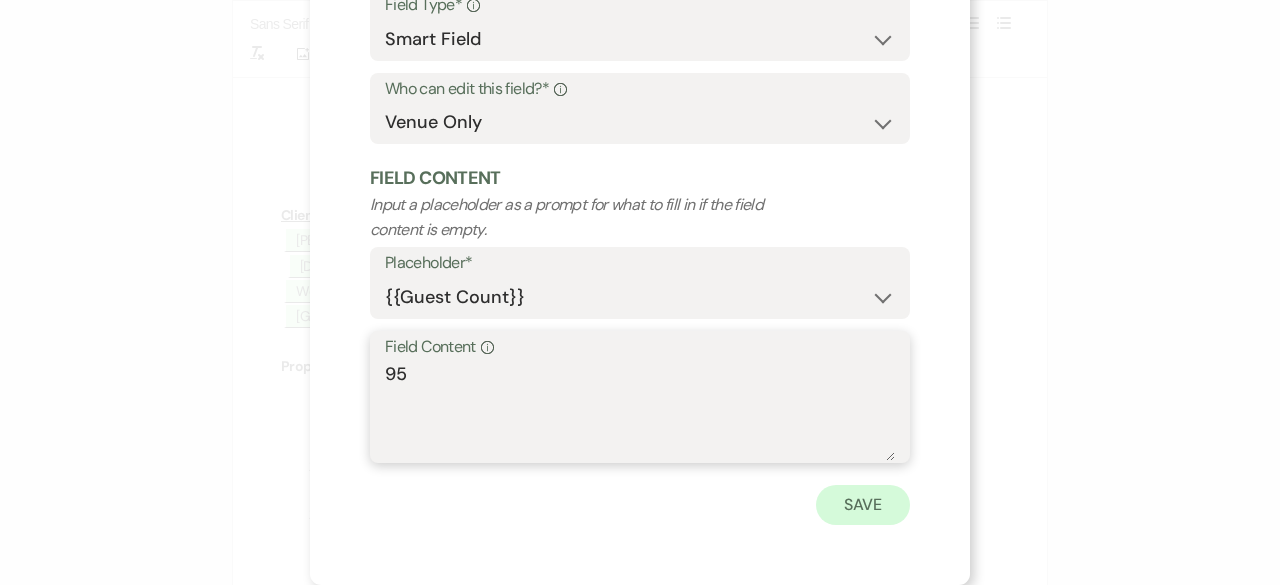 type on "95" 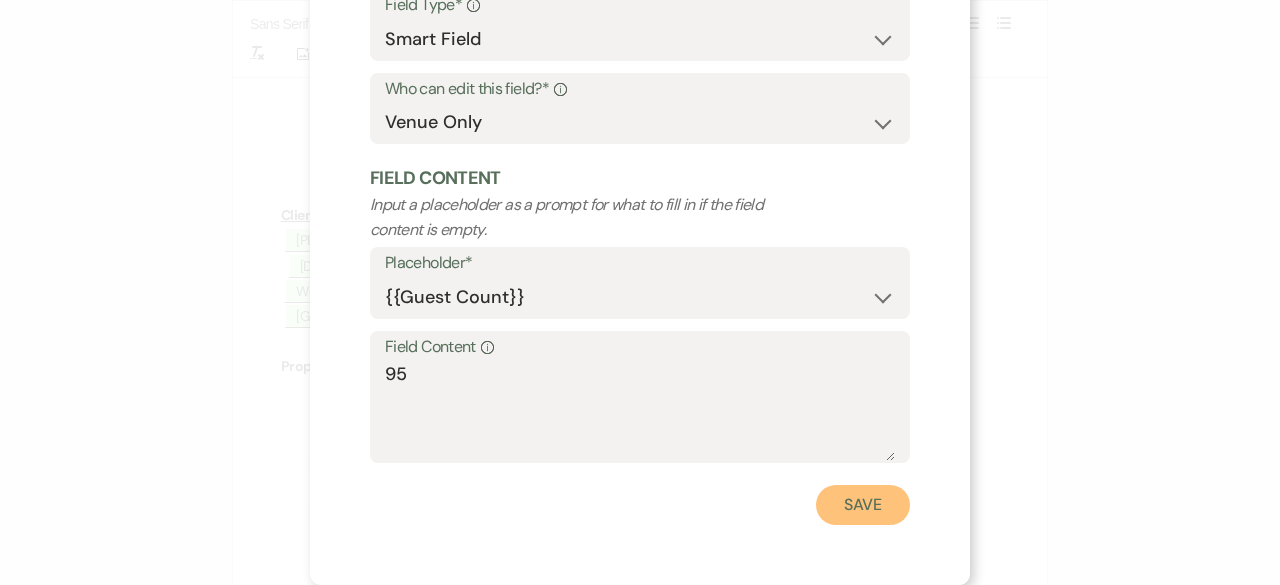 click on "Save" at bounding box center [863, 505] 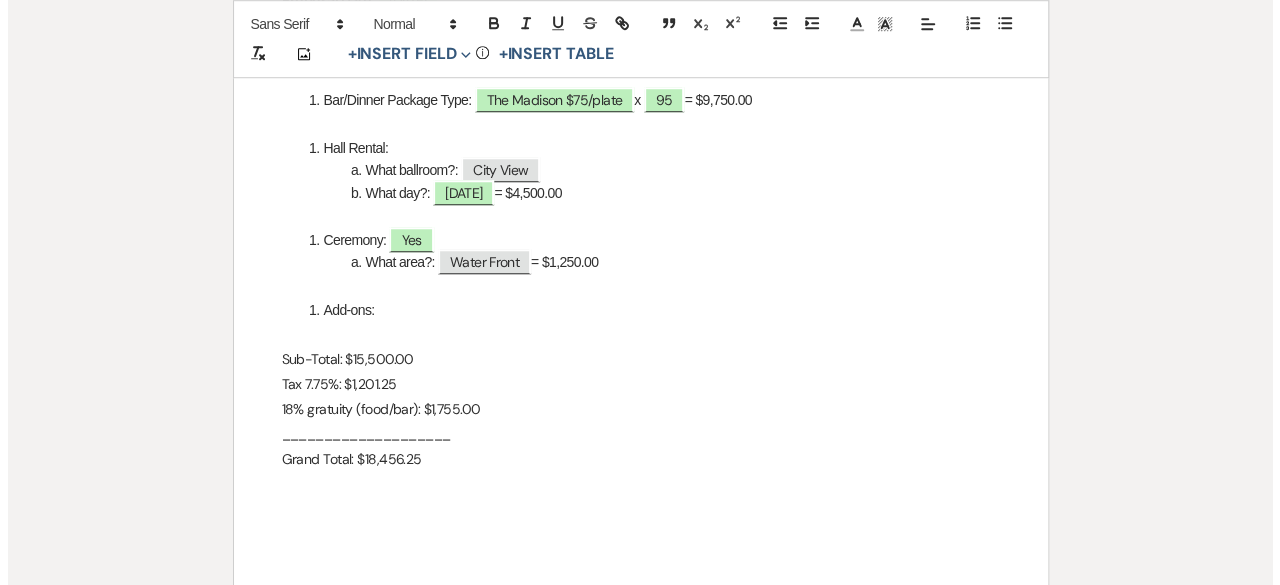 scroll, scrollTop: 600, scrollLeft: 0, axis: vertical 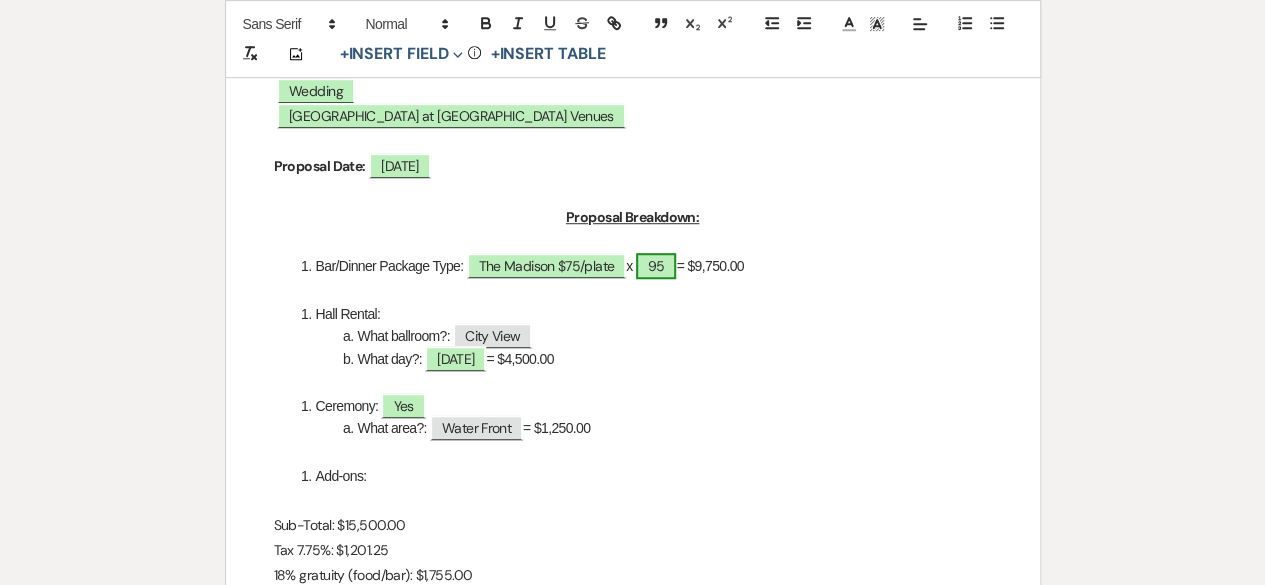 click on "95" at bounding box center [656, 266] 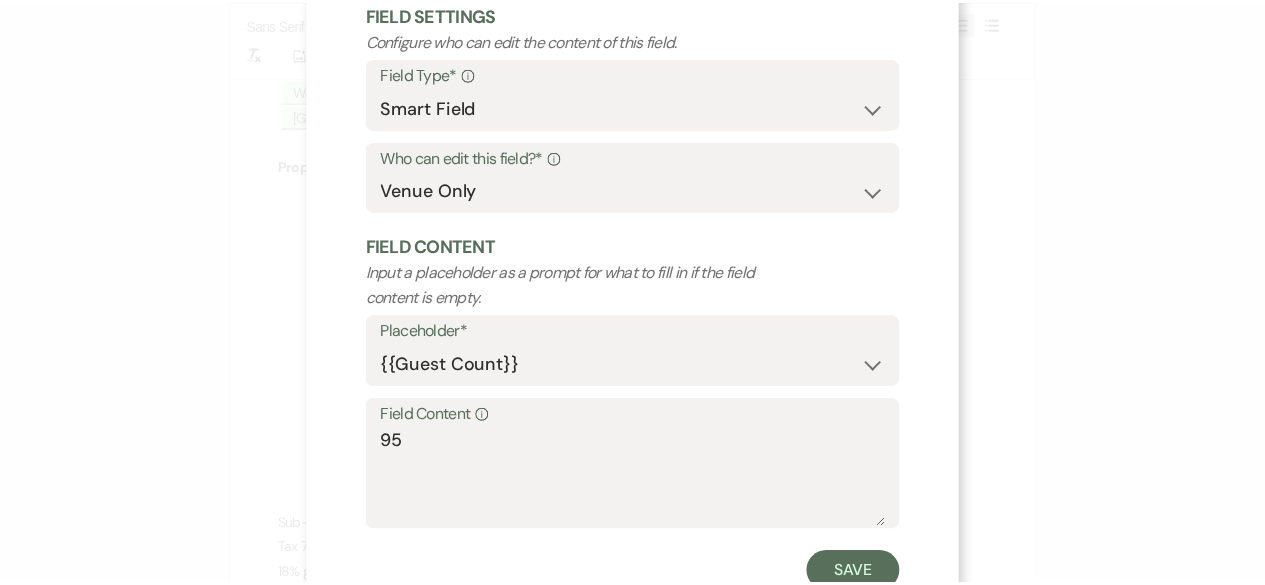 scroll, scrollTop: 190, scrollLeft: 0, axis: vertical 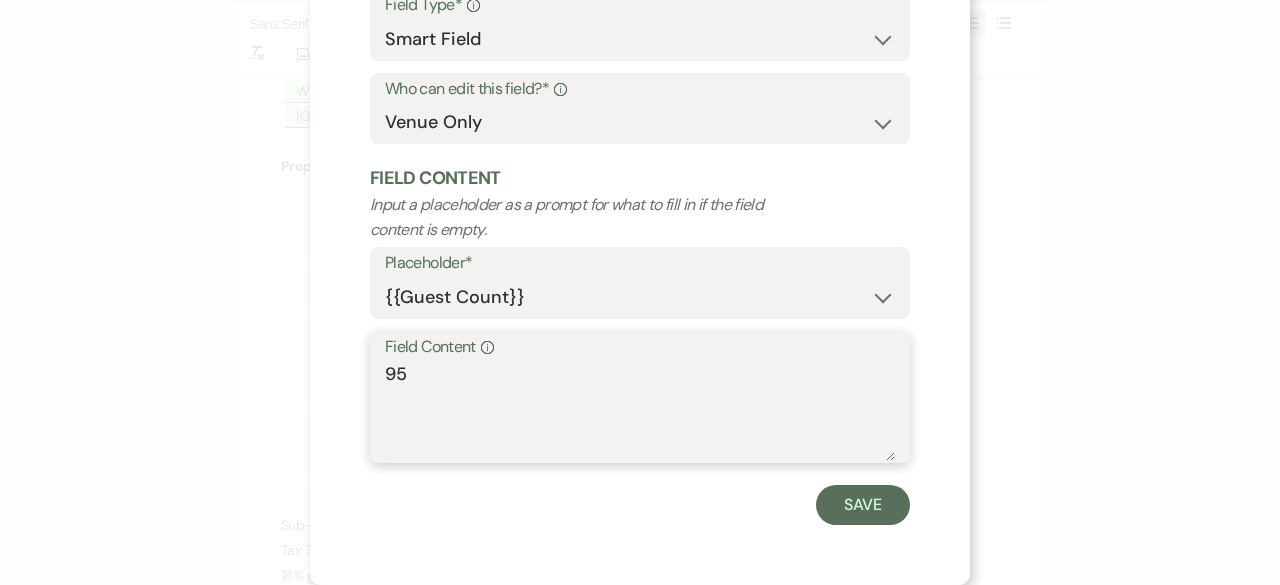 click on "95" at bounding box center (640, 411) 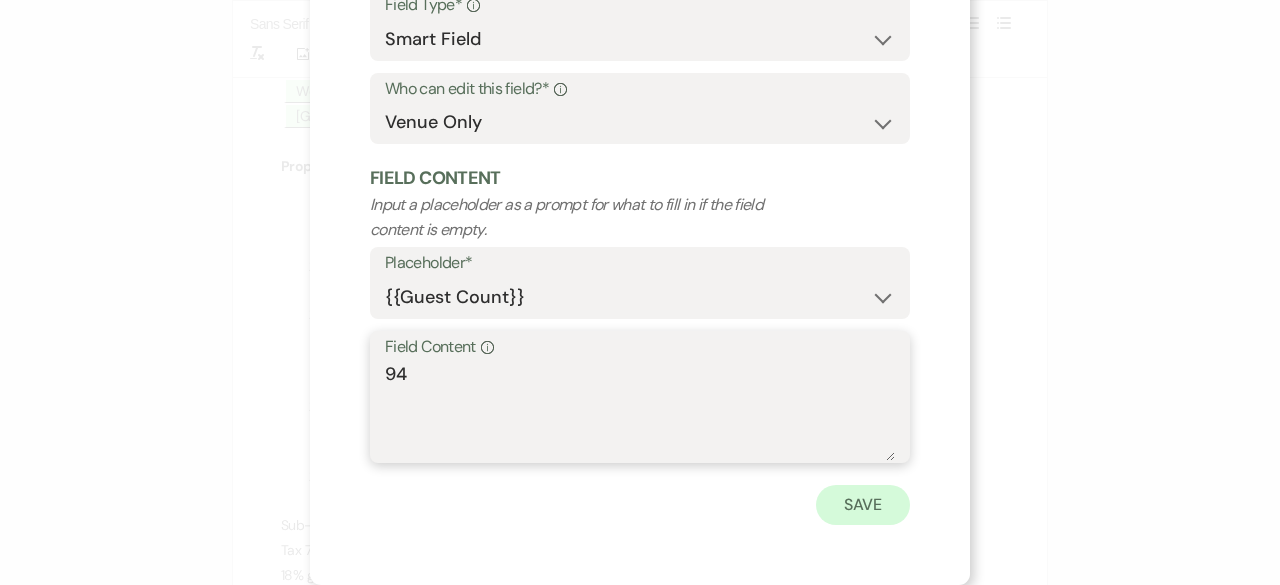type on "94" 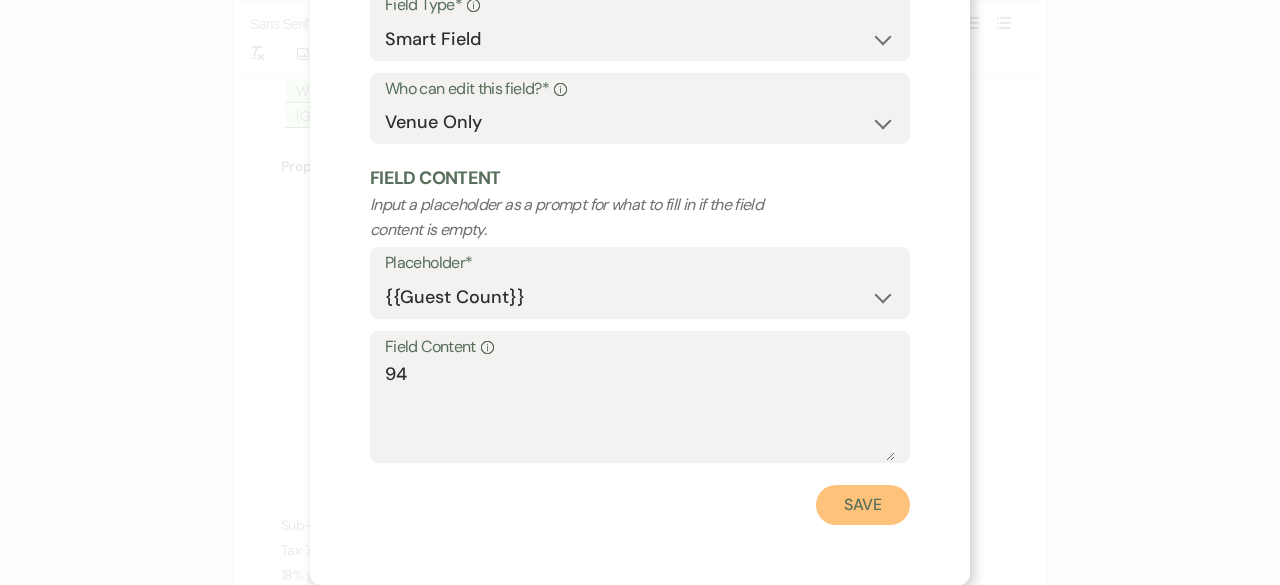 click on "Save" at bounding box center (863, 505) 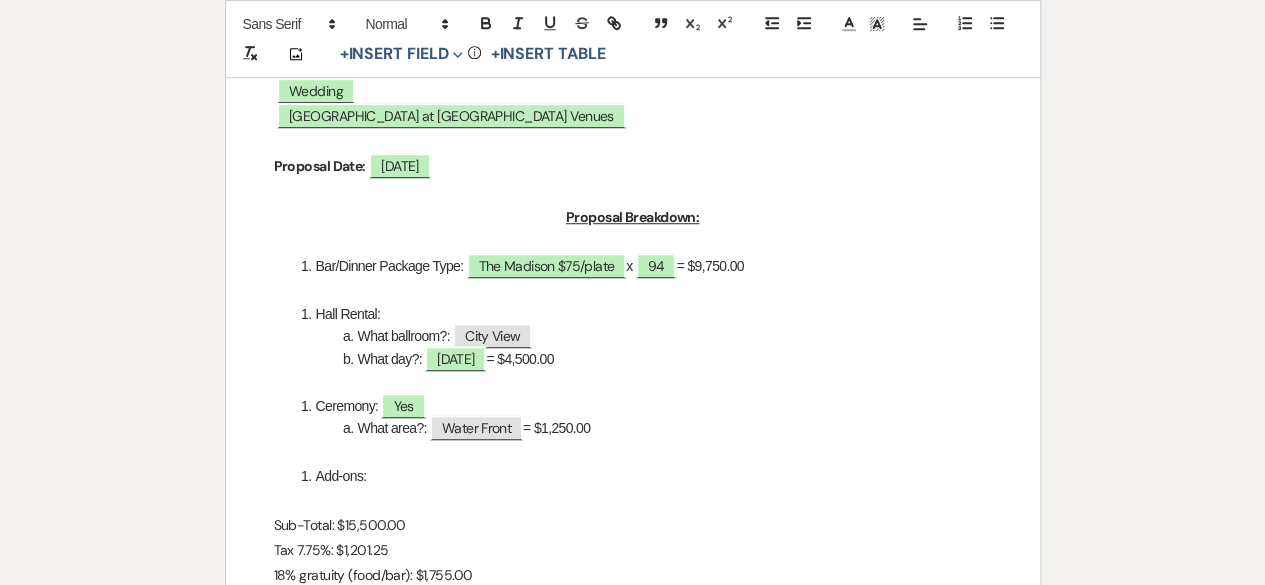 click on "Bar/Dinner Package Type:  ﻿
The Madison $75/plate
﻿  x
94
= $9,750.00" at bounding box center [643, 266] 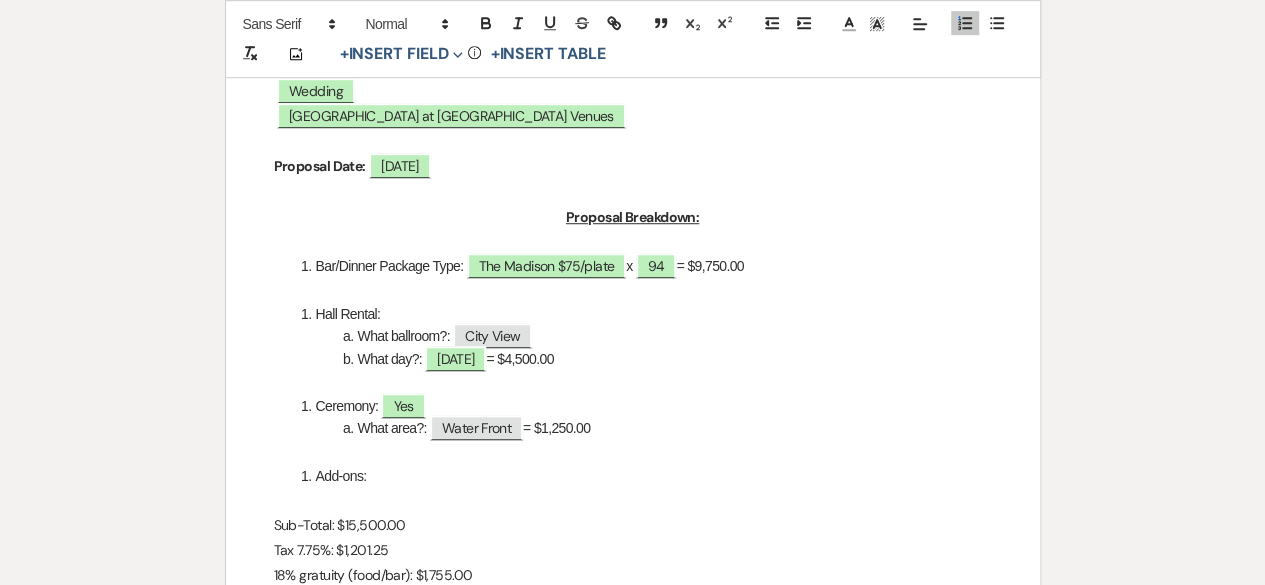 type 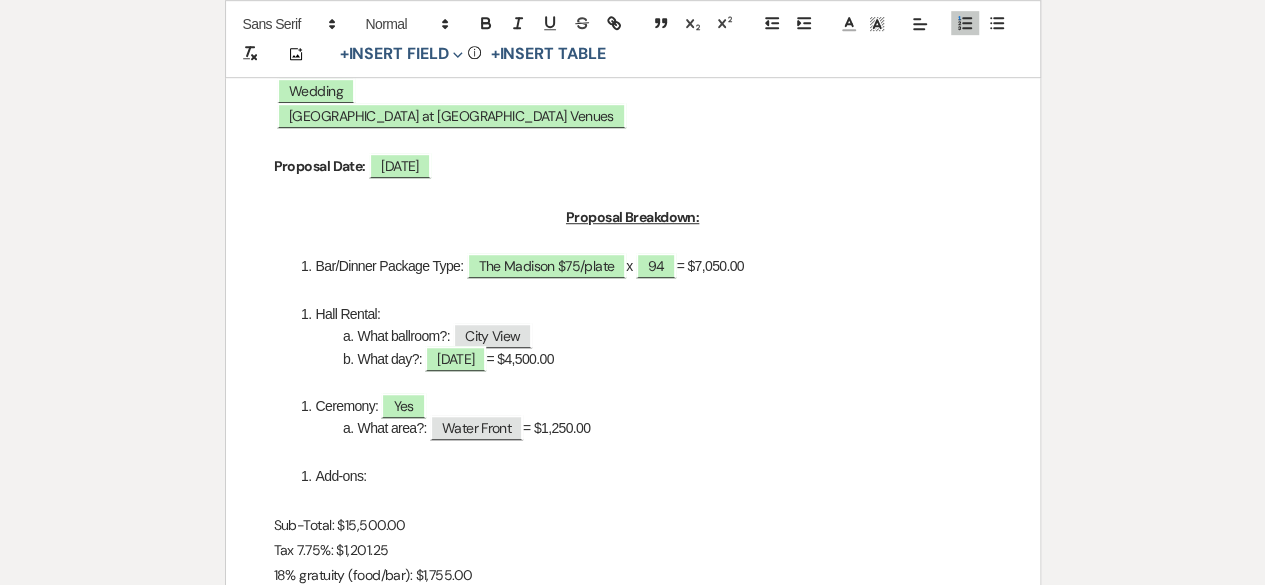 click on "Bar/Dinner Package Type:  ﻿
The Madison $75/plate
﻿  x
94
= $7,050.00" at bounding box center [643, 266] 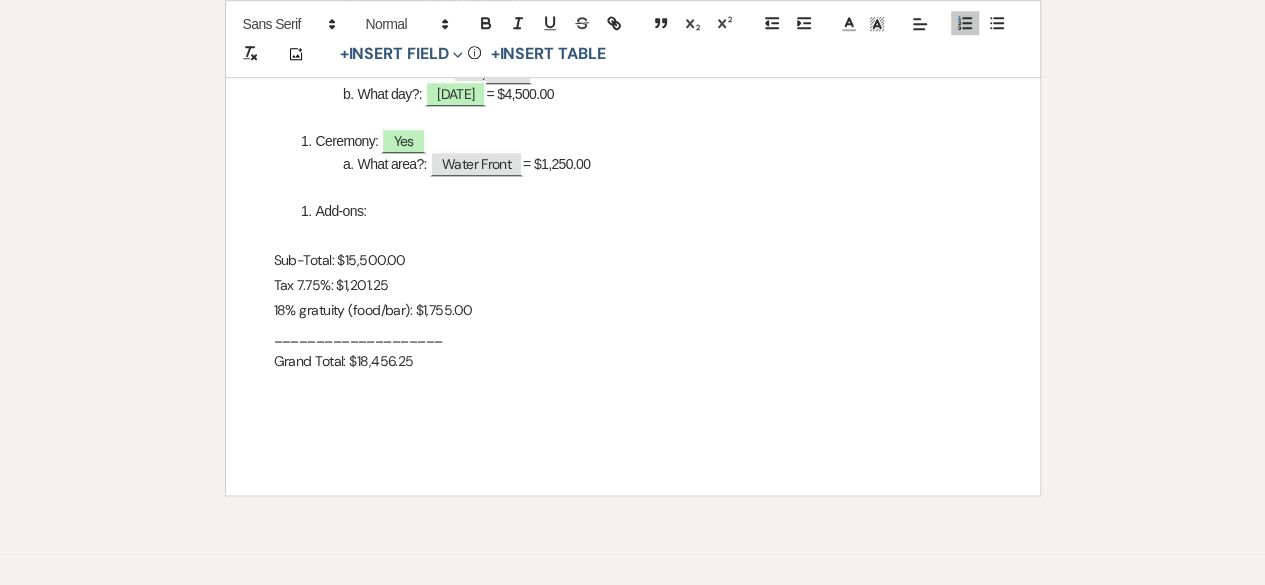 scroll, scrollTop: 900, scrollLeft: 0, axis: vertical 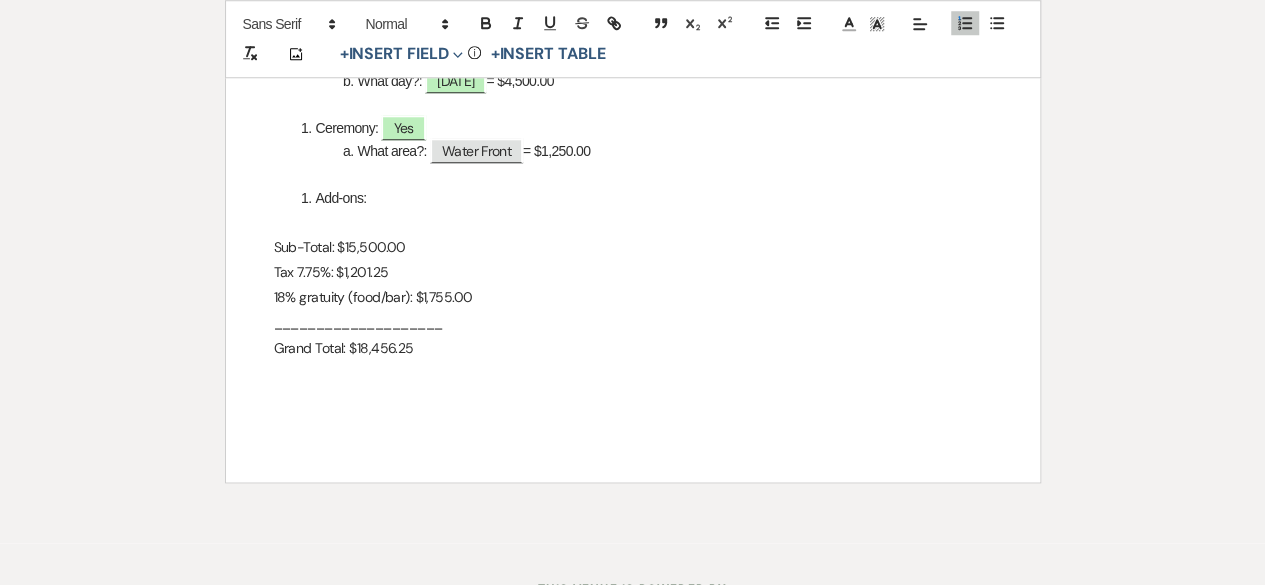 click on "Tax 7.75%: $1,201.25" at bounding box center [633, 272] 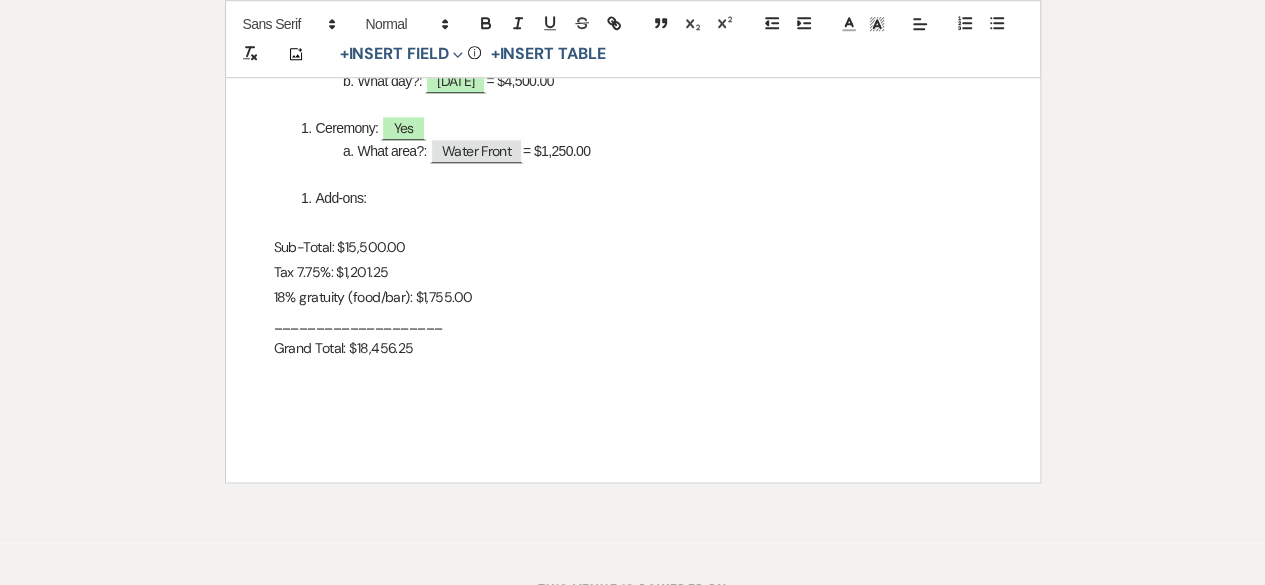 click on "18% gratuity (food/bar): $1,755.00" at bounding box center [633, 297] 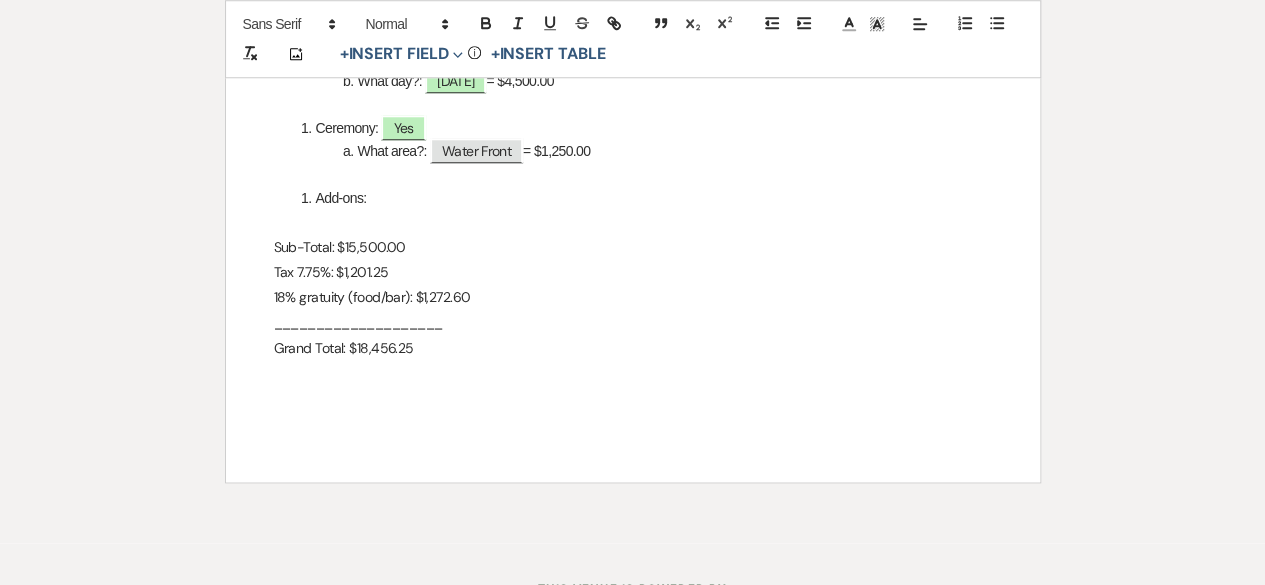 click on "Sub-Total: $15,500.00" at bounding box center [633, 247] 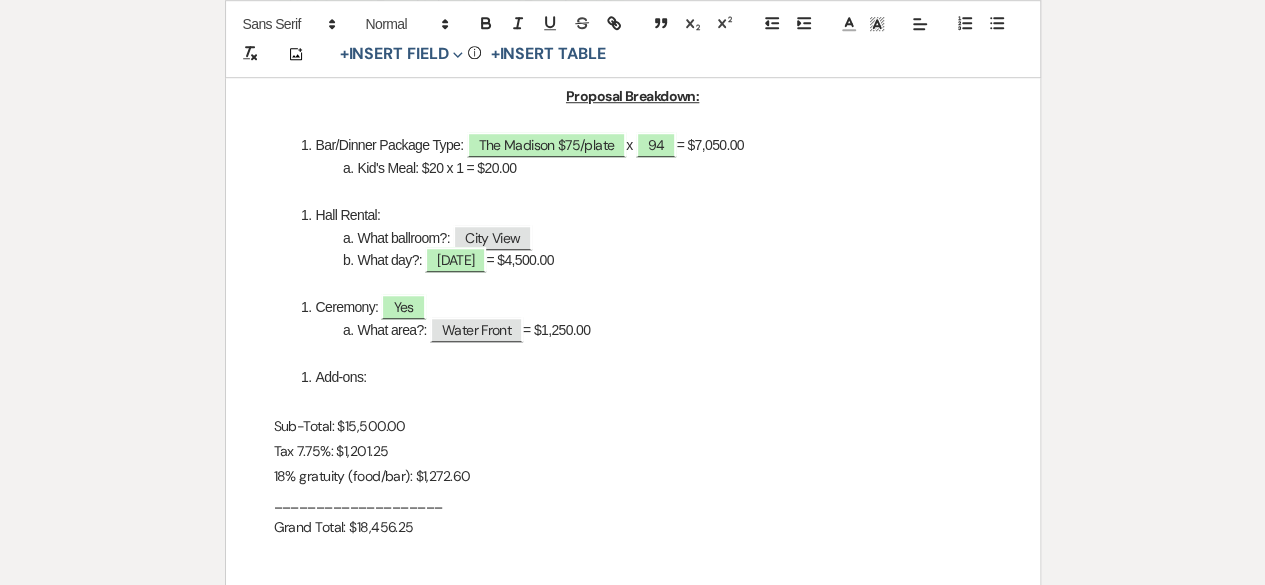 scroll, scrollTop: 700, scrollLeft: 0, axis: vertical 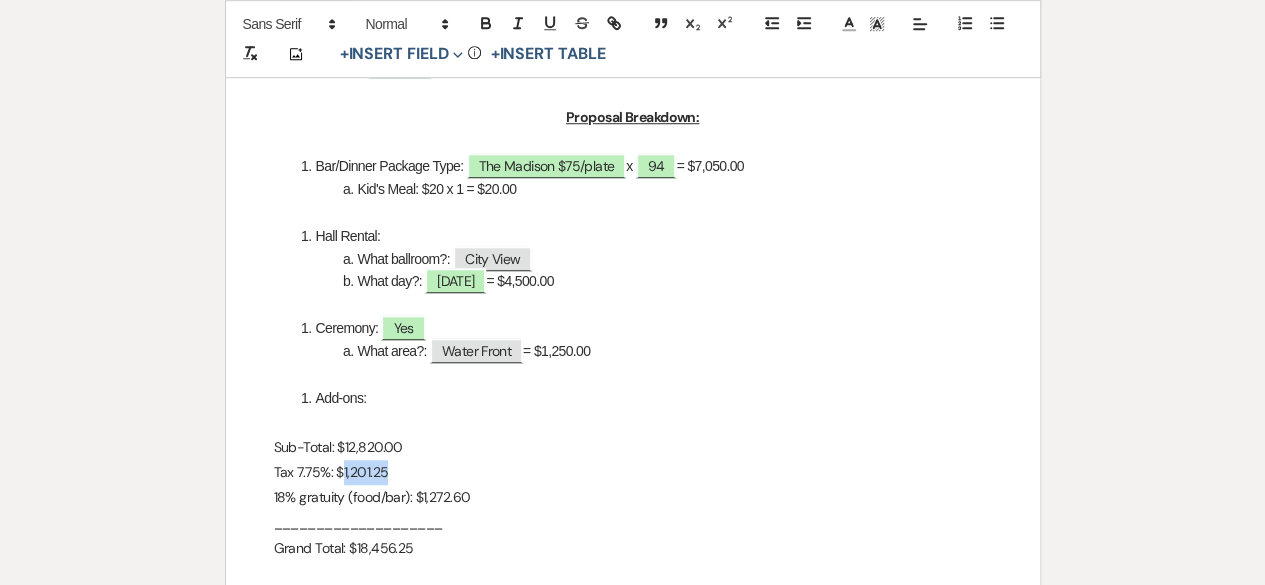 drag, startPoint x: 393, startPoint y: 477, endPoint x: 341, endPoint y: 471, distance: 52.34501 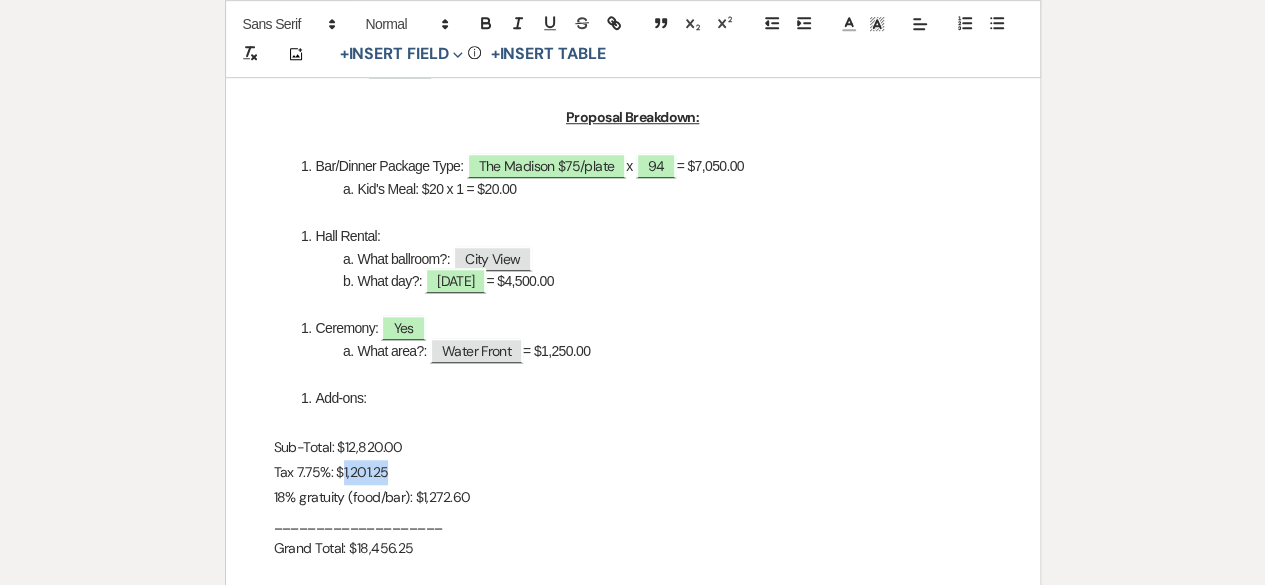 click on "Tax 7.75%: $1,201.25" at bounding box center (633, 472) 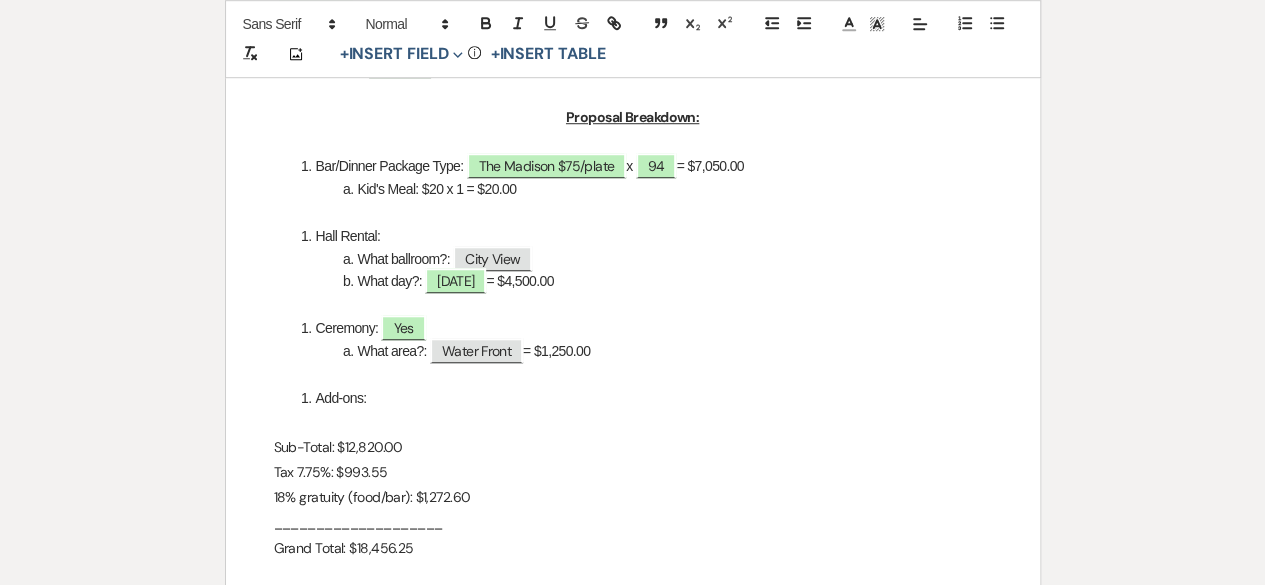 click on "Grand Total: $18,456.25" at bounding box center [633, 548] 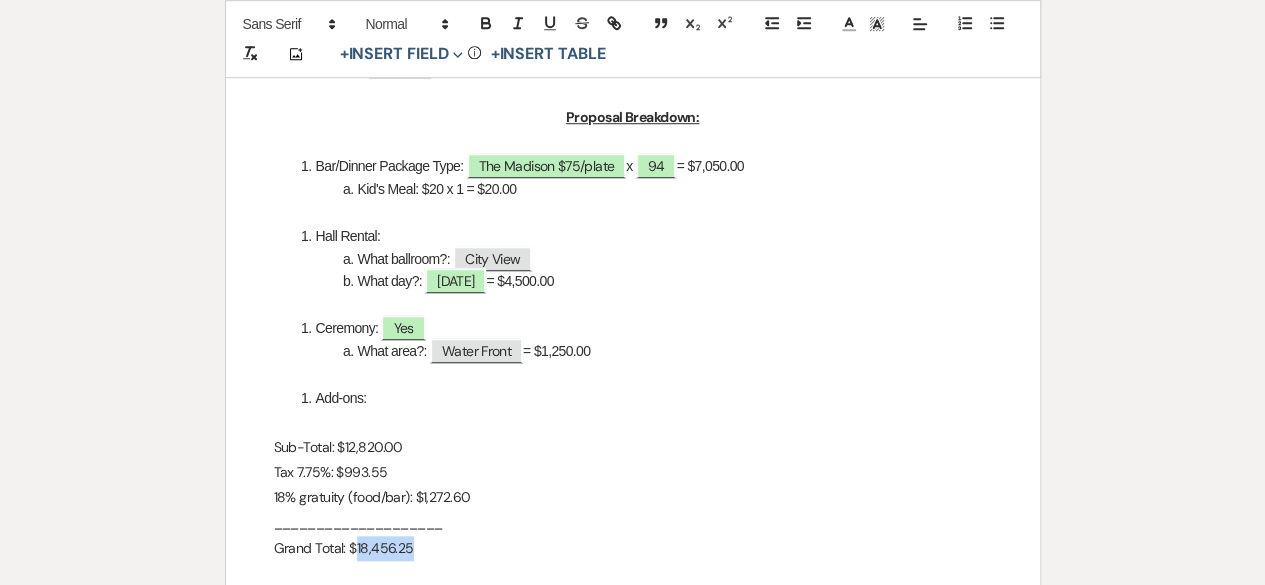drag, startPoint x: 433, startPoint y: 547, endPoint x: 354, endPoint y: 545, distance: 79.025314 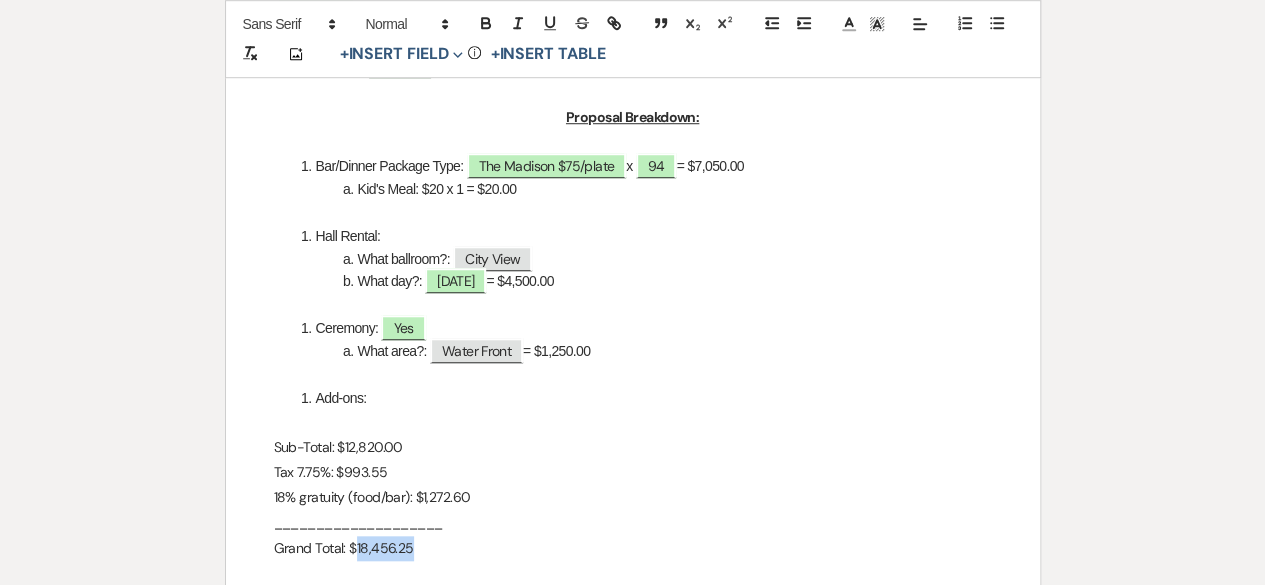 click on "Grand Total: $18,456.25" at bounding box center (633, 548) 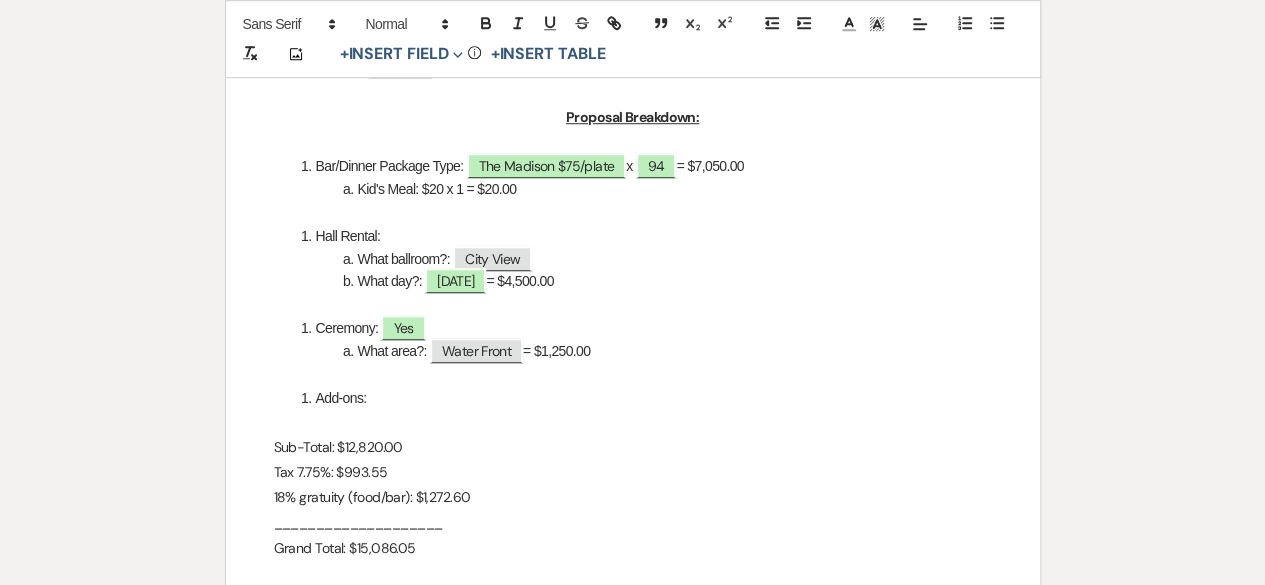click on "Ceremony:  ﻿
Yes
﻿" at bounding box center (643, 328) 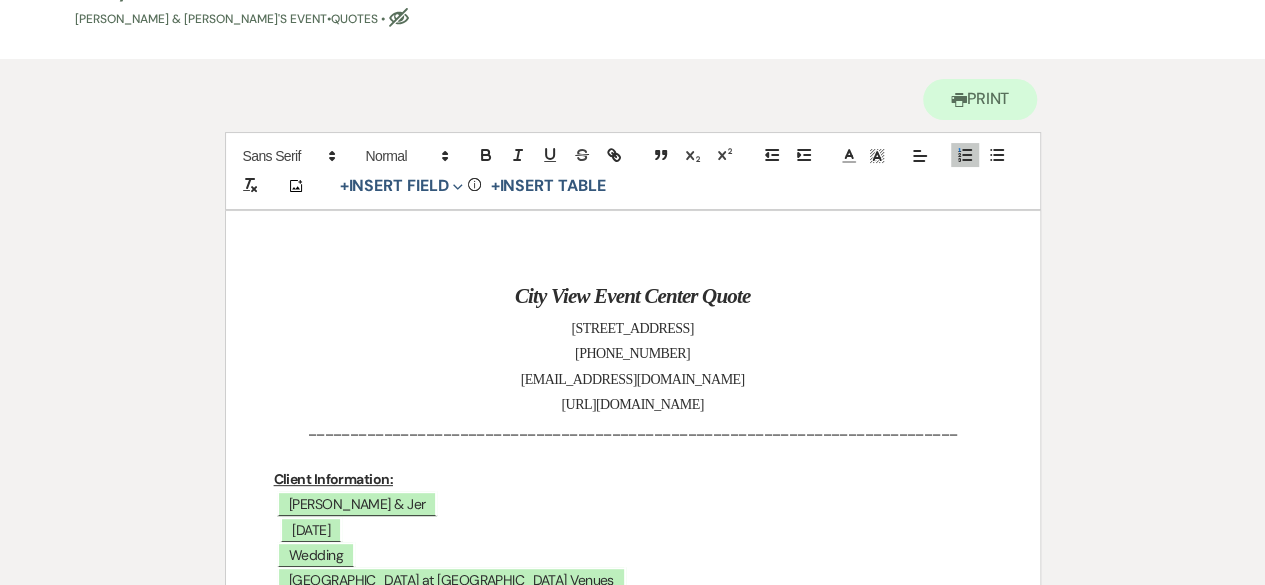 scroll, scrollTop: 0, scrollLeft: 0, axis: both 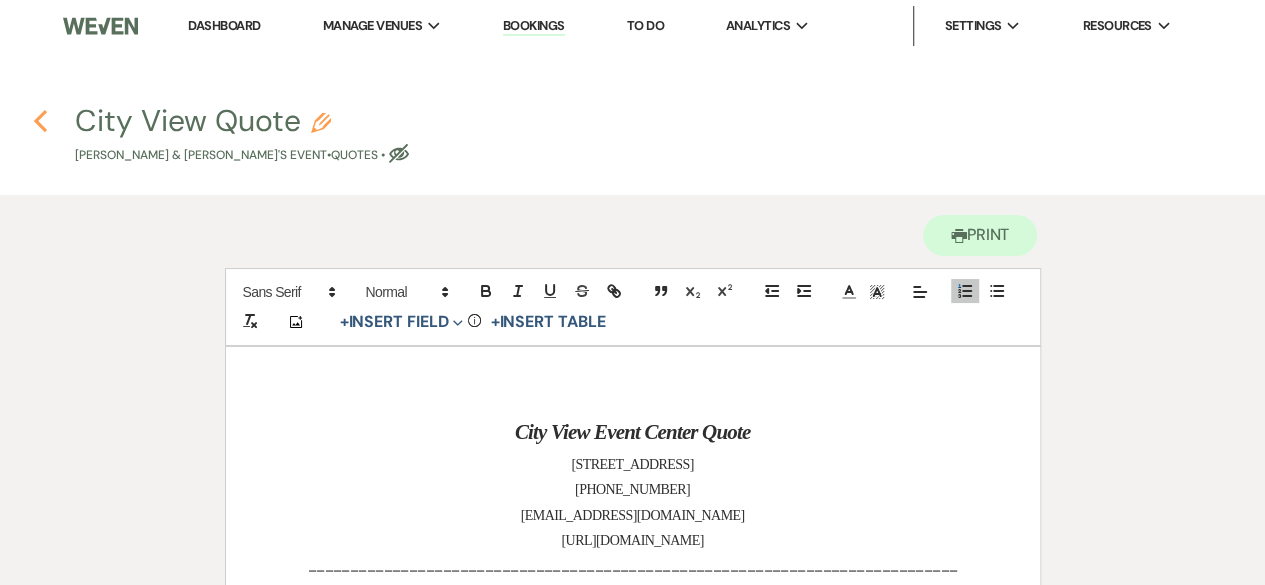 click 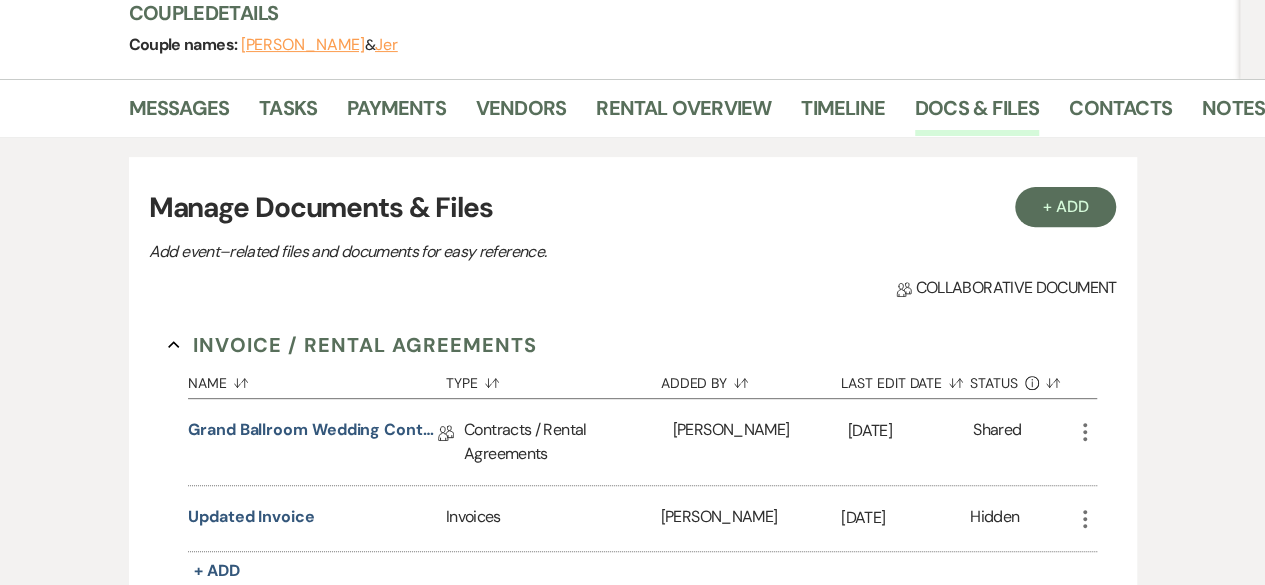 scroll, scrollTop: 0, scrollLeft: 0, axis: both 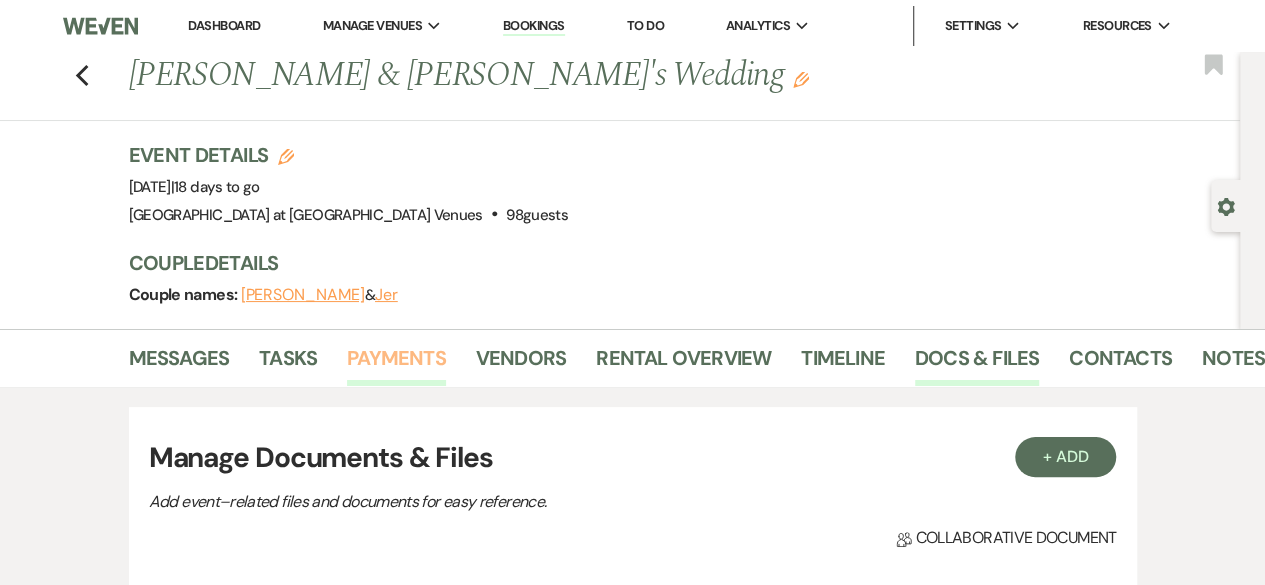 click on "Payments" at bounding box center (396, 364) 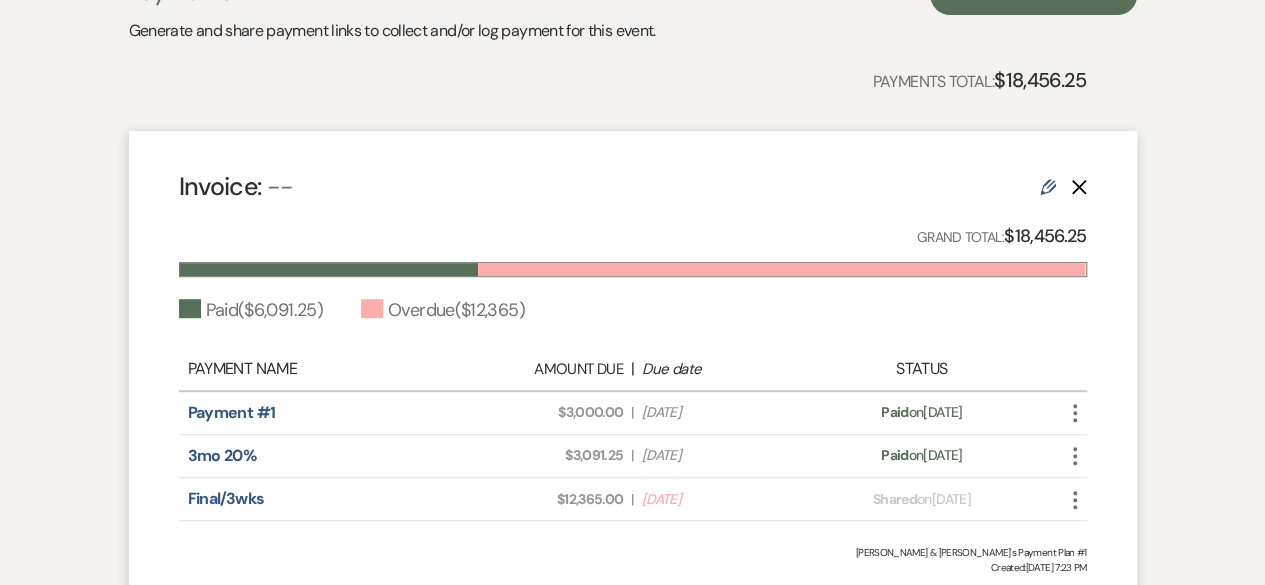 scroll, scrollTop: 500, scrollLeft: 0, axis: vertical 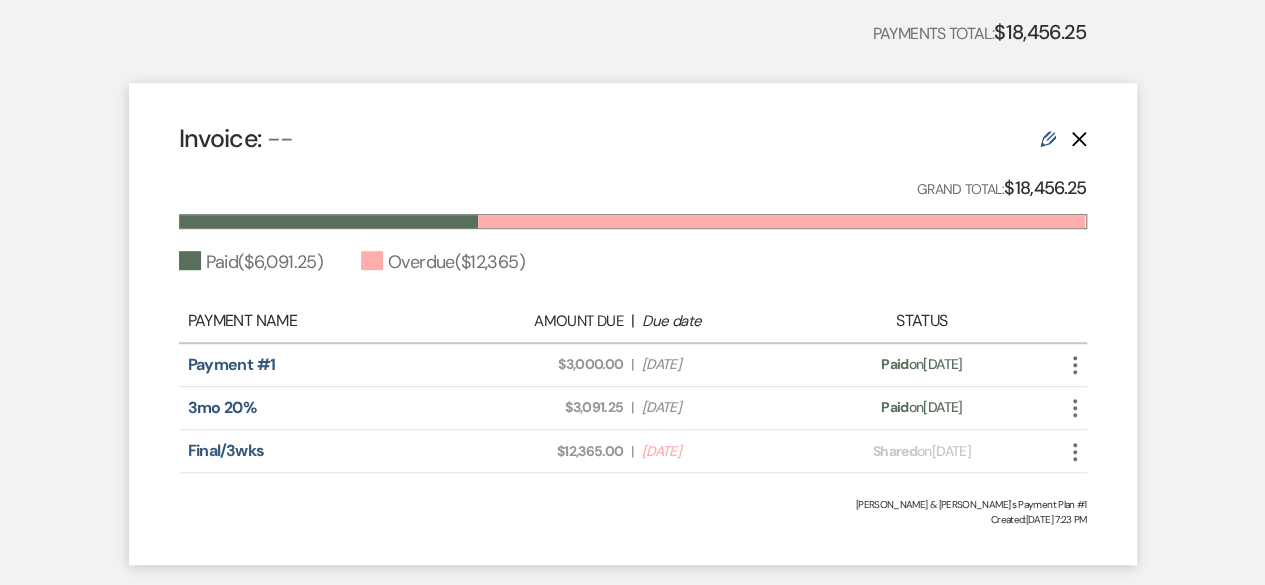 click on "Edit" 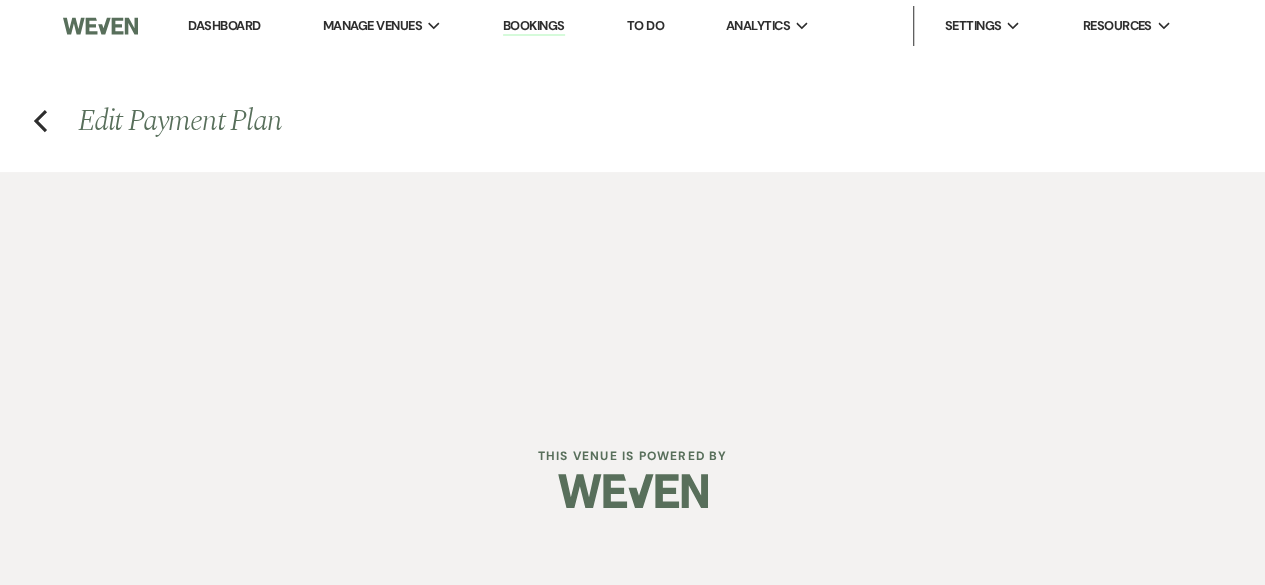 select on "1" 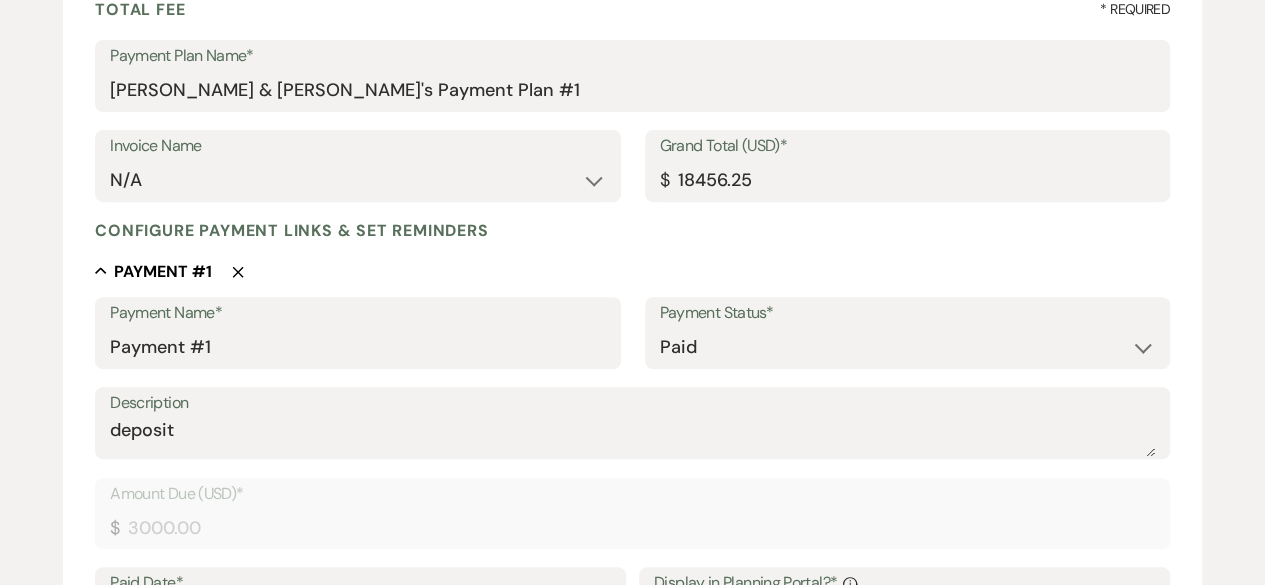 scroll, scrollTop: 400, scrollLeft: 0, axis: vertical 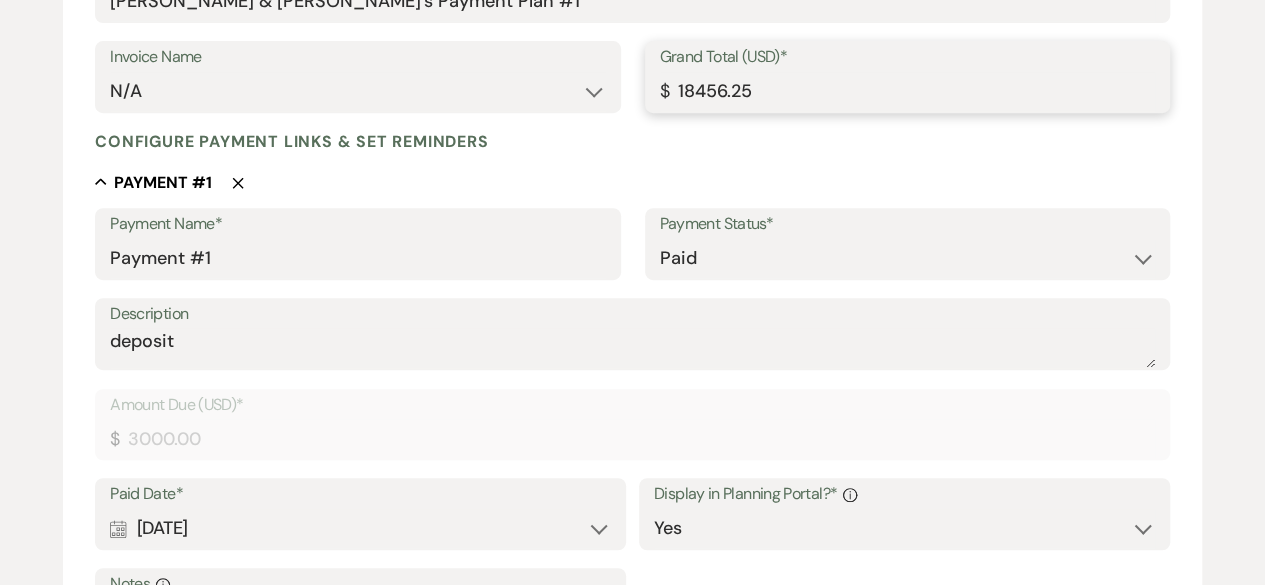 drag, startPoint x: 780, startPoint y: 85, endPoint x: 622, endPoint y: 66, distance: 159.1383 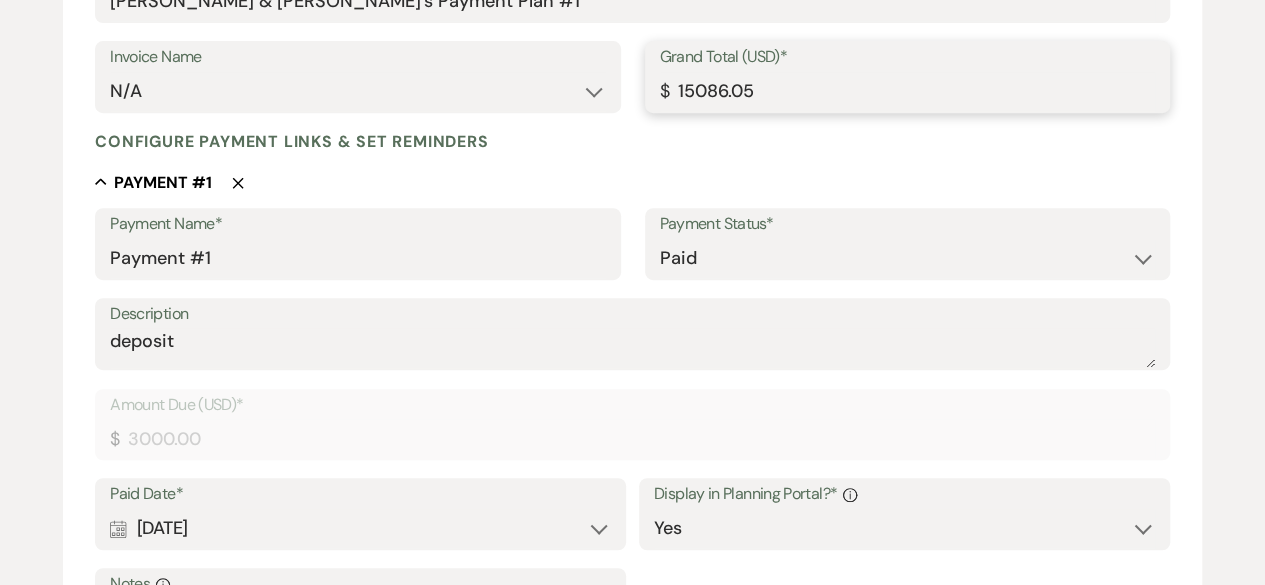type on "15086.05" 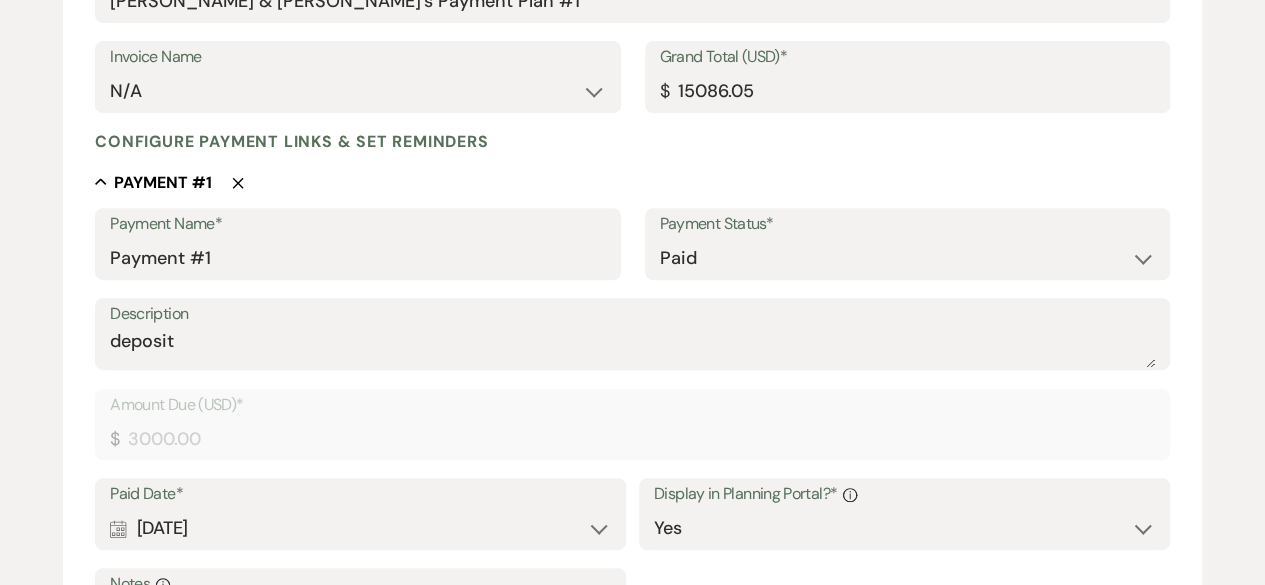 click on "Collapse Payment # 1 Delete" at bounding box center (632, 182) 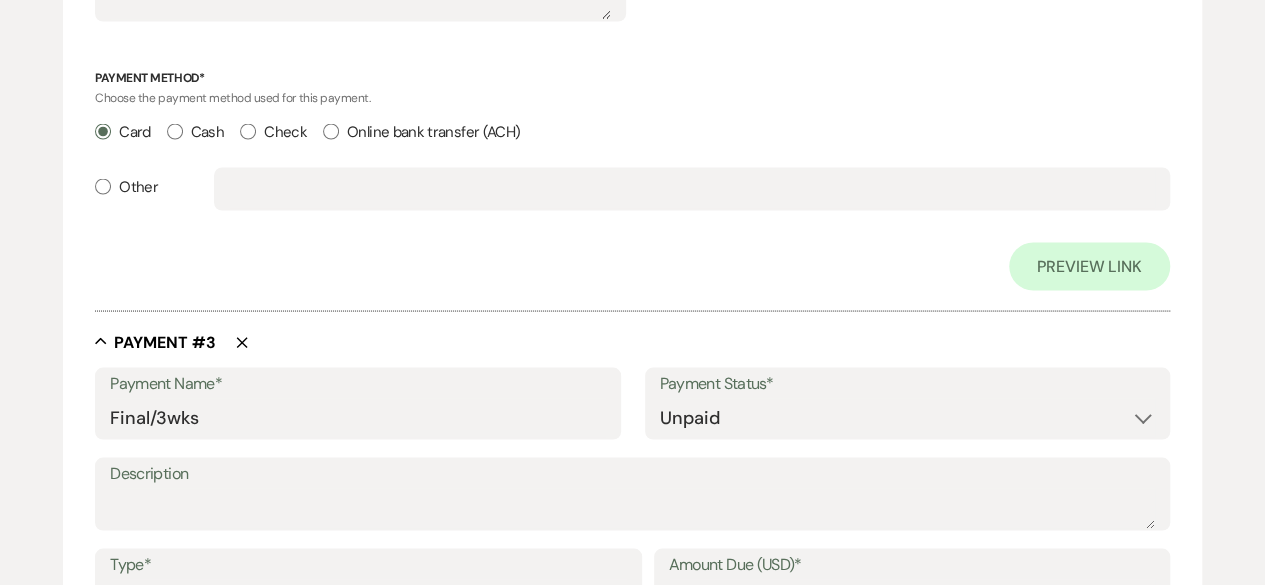 scroll, scrollTop: 2000, scrollLeft: 0, axis: vertical 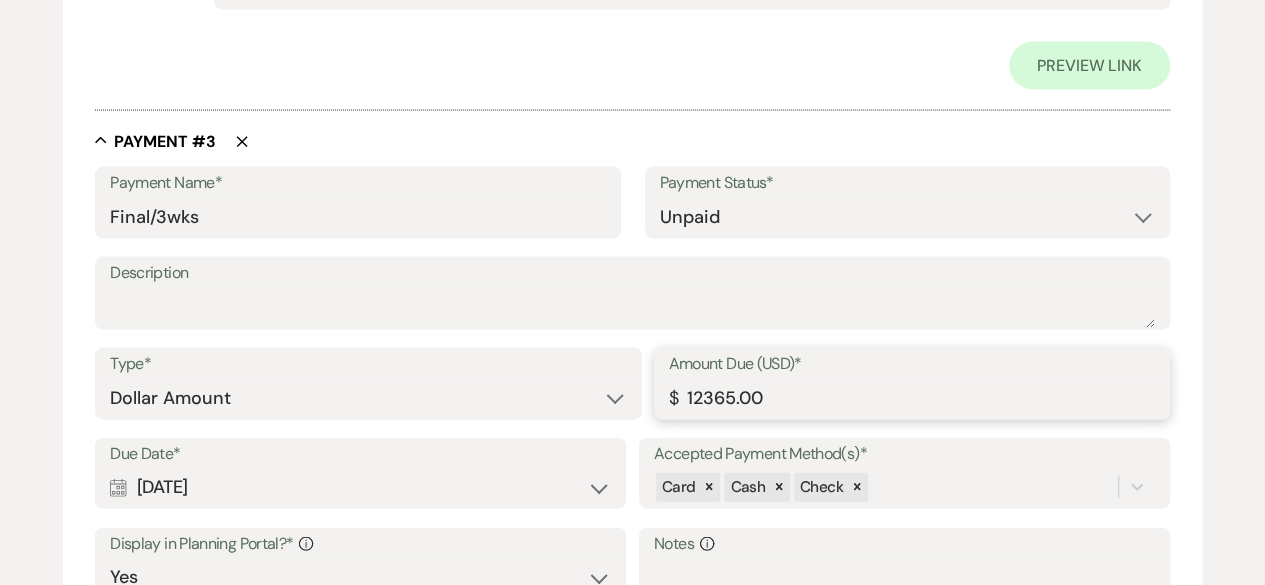 drag, startPoint x: 769, startPoint y: 403, endPoint x: 680, endPoint y: 395, distance: 89.358826 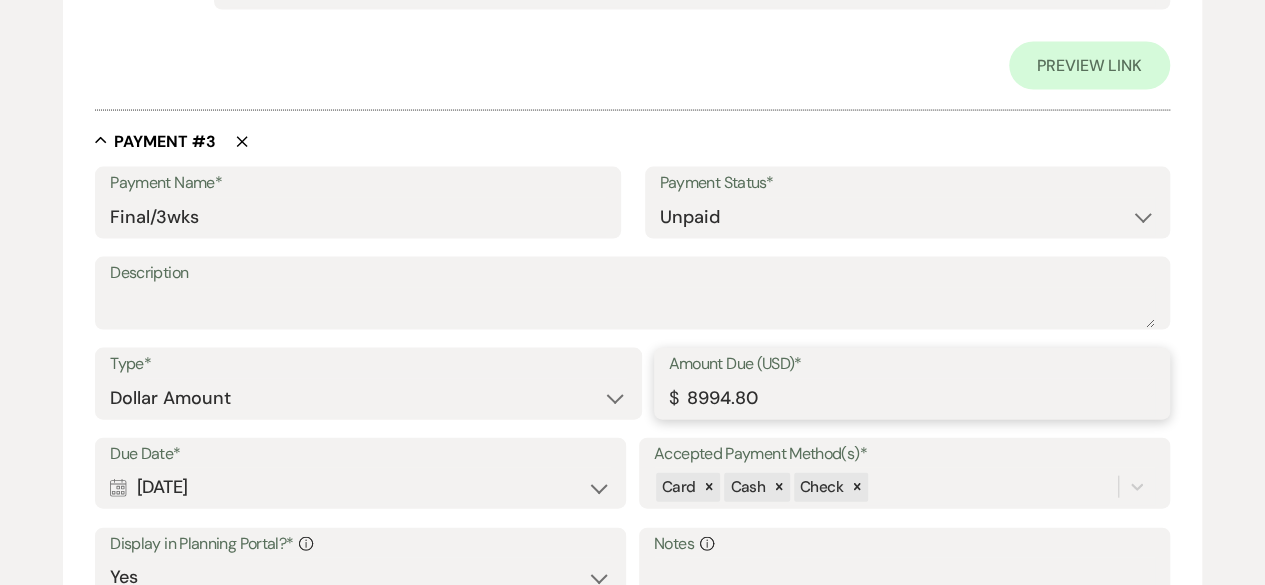 type on "8994.80" 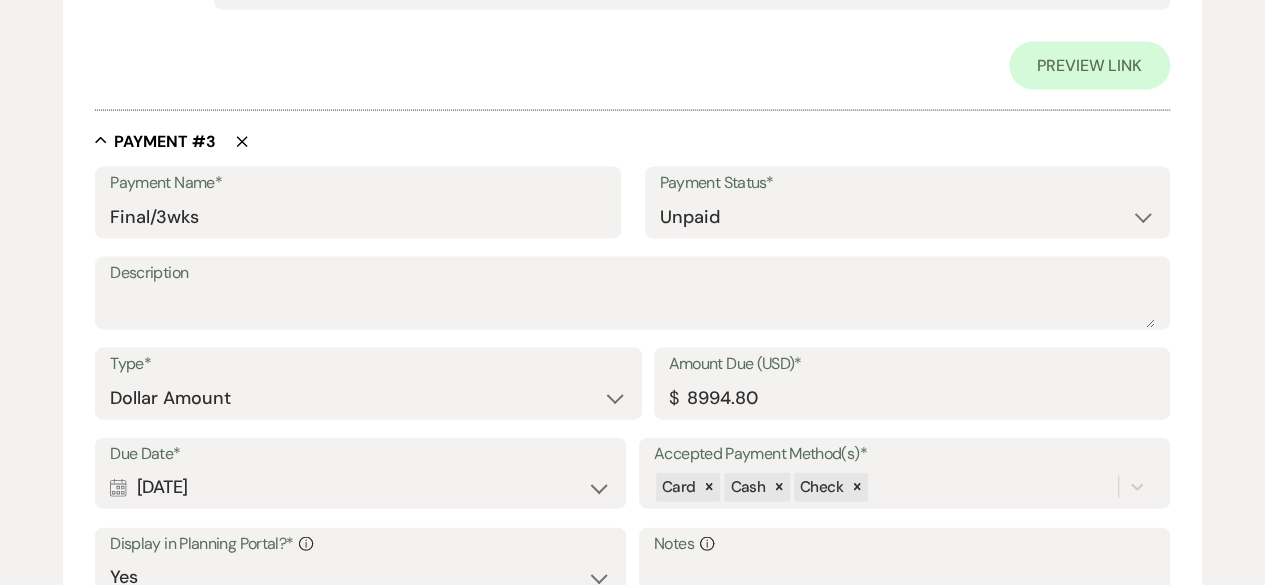 click on "Edit  Payment Plan Create  link(s)  to collect and/or log payments for  this  event: Total Fee * Required Payment Plan  Name* [PERSON_NAME] & Jer's Payment Plan #1 Invoice Name N/A Grand Total (USD)* $ 15086.05 Configure payment links & set reminders Collapse Payment # 1 Delete Payment Name* Payment #1 Payment Status* Paid Unpaid Description deposit Amount Due (USD)* $ 3000.00 Paid Date* Calendar [DATE] Expand Display in Planning Portal?* Info Yes No Notes Info Payment Method* Choose the payment method used for this payment.   Card    Cash   Check   Online bank transfer (ACH)    Other Preview Link Collapse Payment # 2 Delete Payment Name* 3mo 20% Payment Status* Paid Unpaid Description Amount Due (USD)* $ 3091.25 Paid Date* Calendar [DATE] Expand Display in Planning Portal?* Info Yes No Notes Info Payment Method* Choose the payment method used for this payment.   Card    Cash   Check   Online bank transfer (ACH)    Other Preview Link Collapse Payment # 3 Delete Payment Name* Final/3wks Paid Unpaid $" at bounding box center (632, -458) 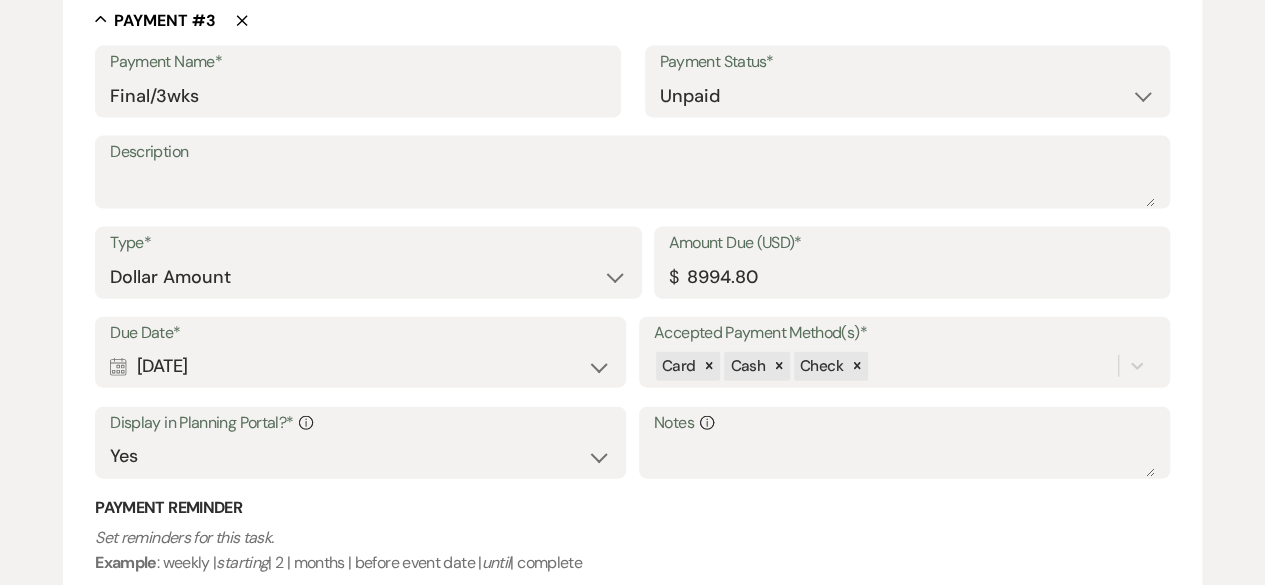 scroll, scrollTop: 2400, scrollLeft: 0, axis: vertical 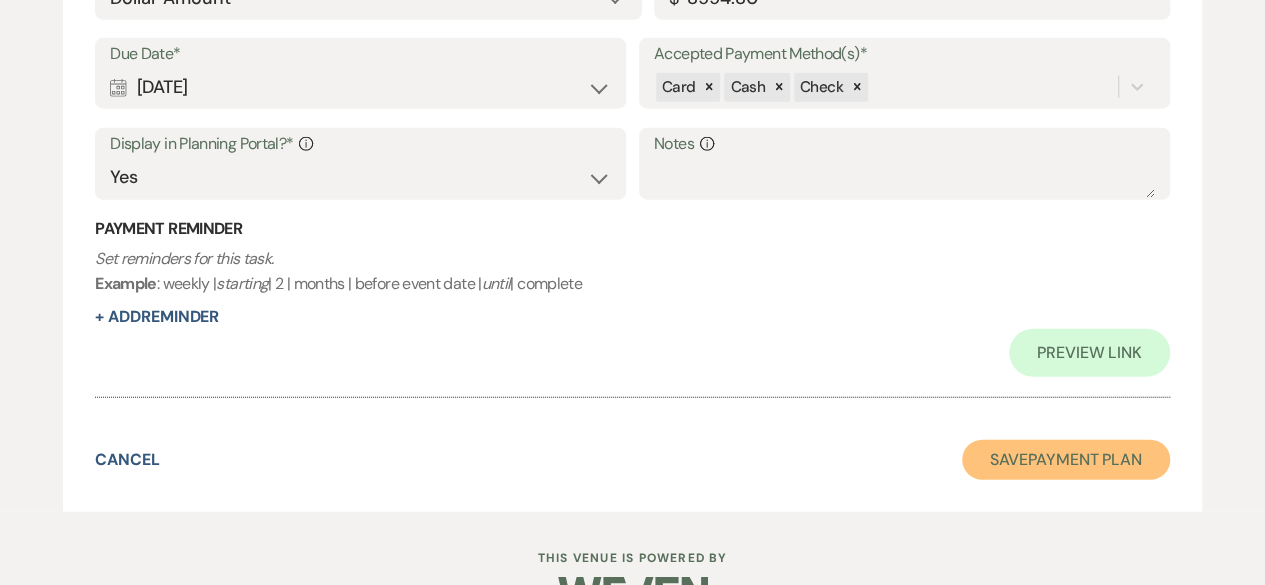 click on "Save  Payment Plan" at bounding box center [1066, 460] 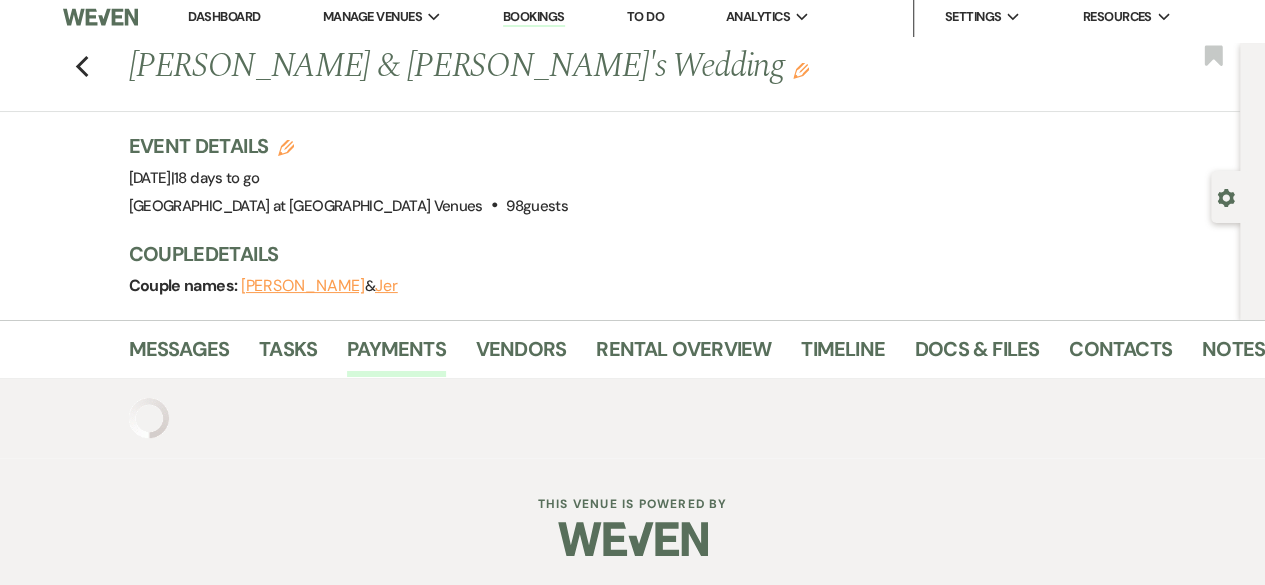 scroll, scrollTop: 626, scrollLeft: 0, axis: vertical 